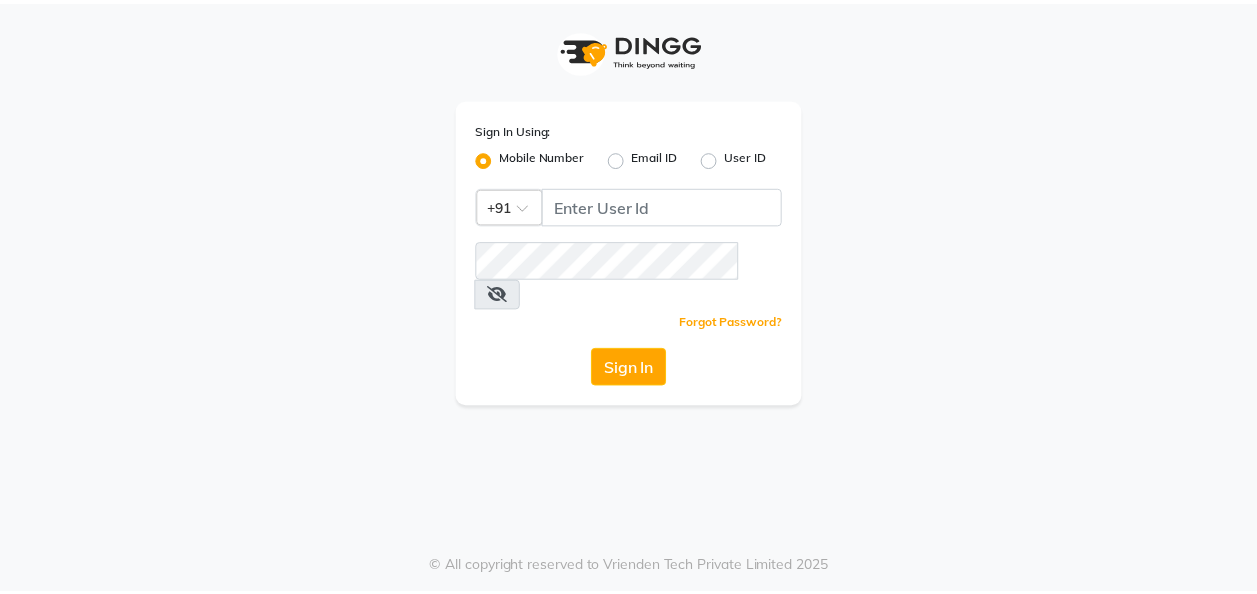 scroll, scrollTop: 0, scrollLeft: 0, axis: both 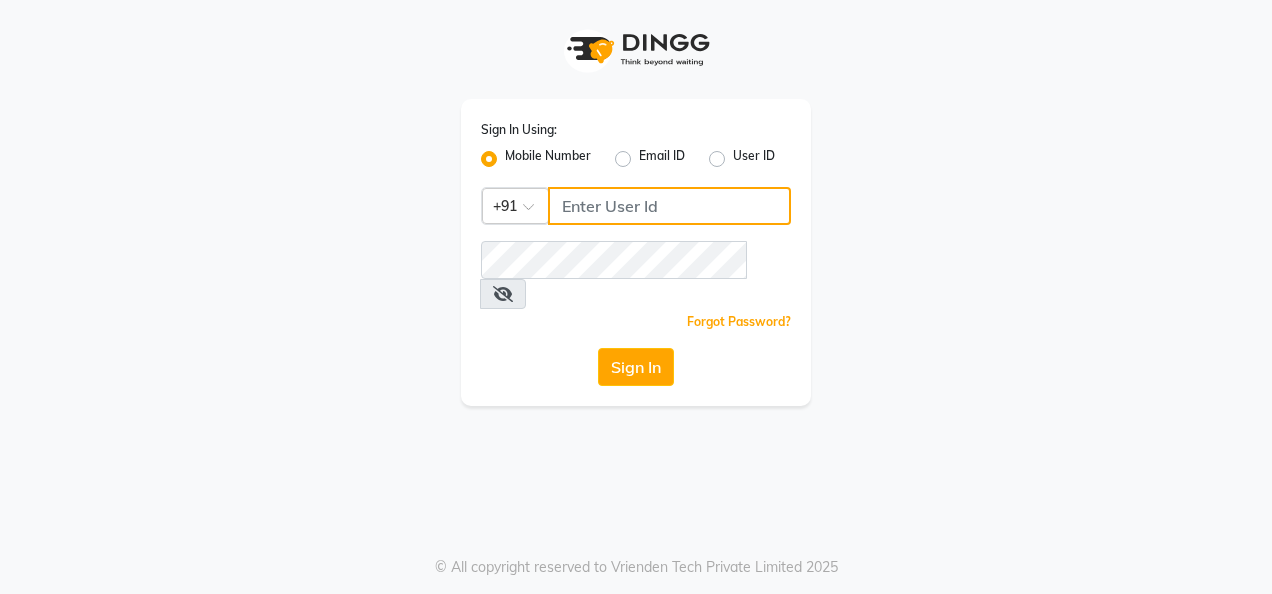 type on "7889170976" 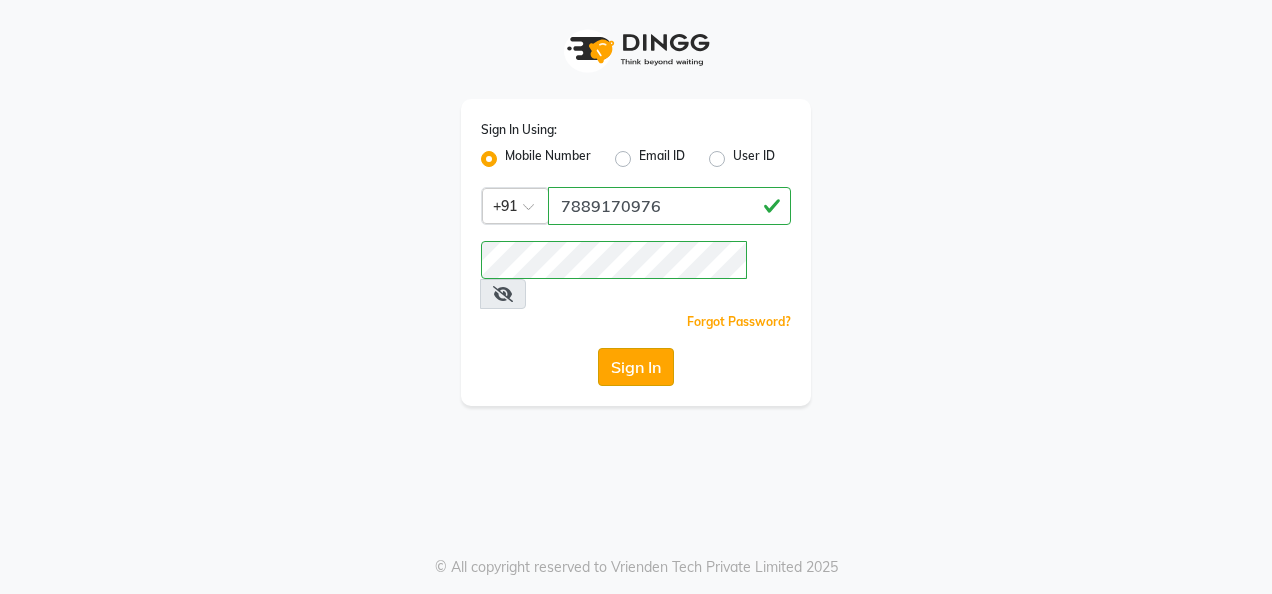 click on "Sign In" 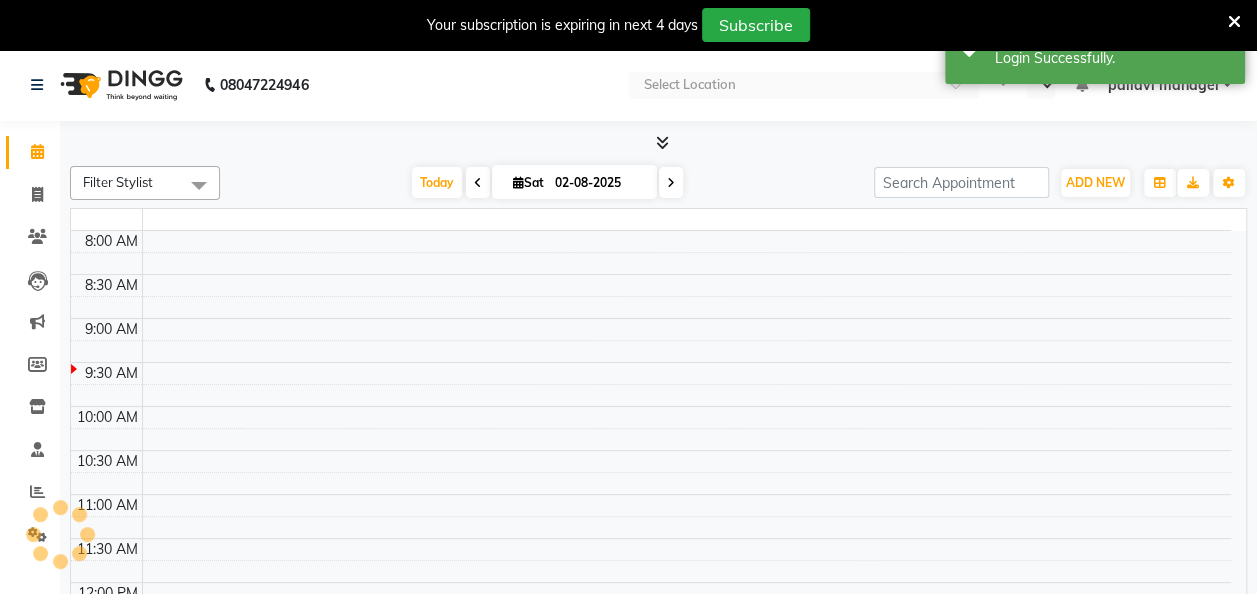 select on "en" 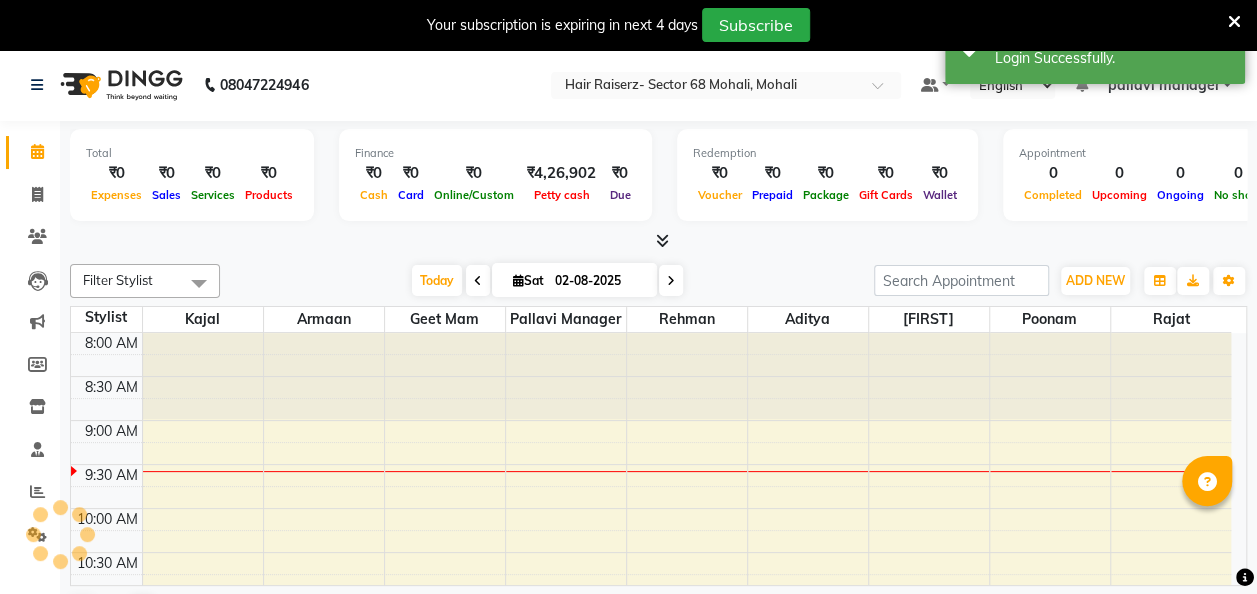 scroll, scrollTop: 0, scrollLeft: 0, axis: both 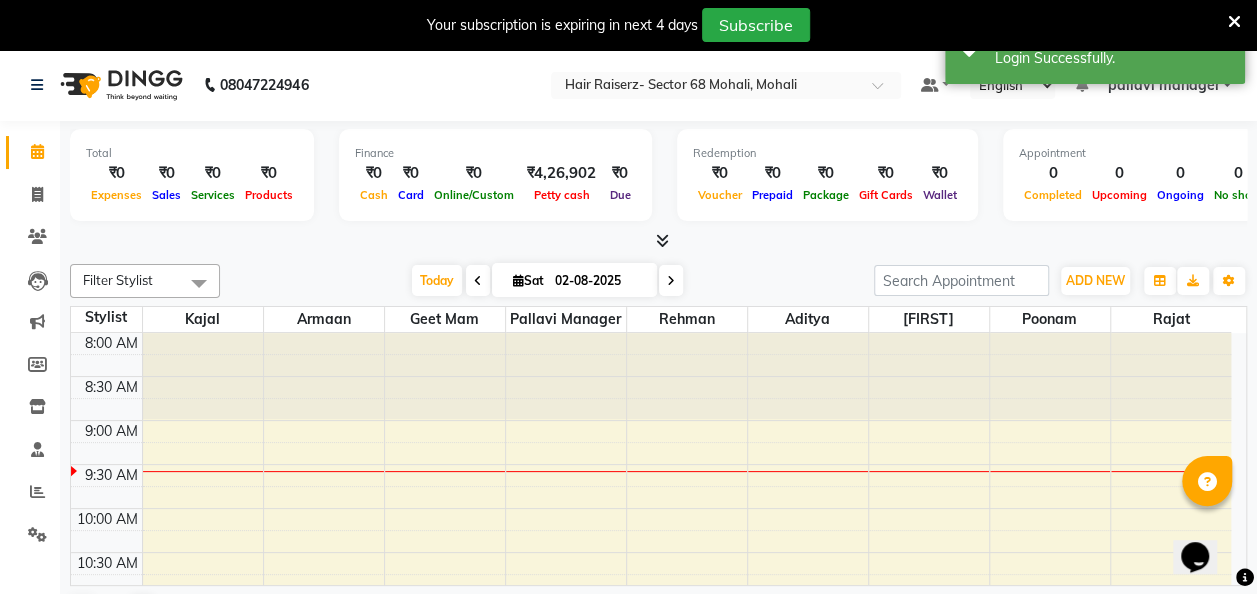 click on "Invoice" 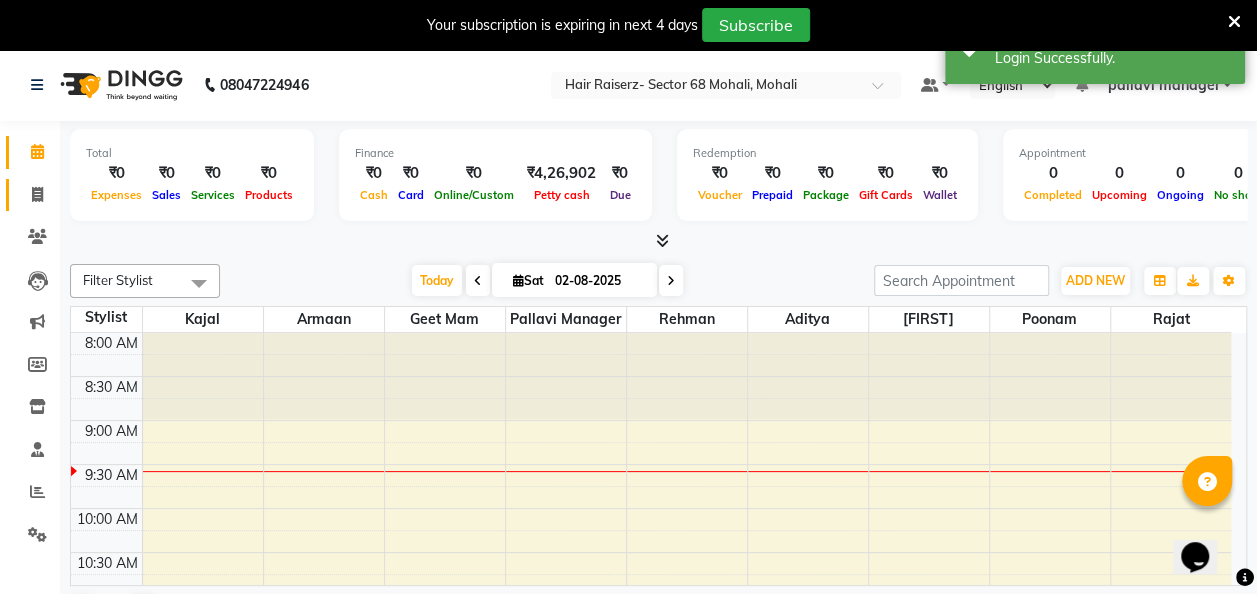 click on "Invoice" 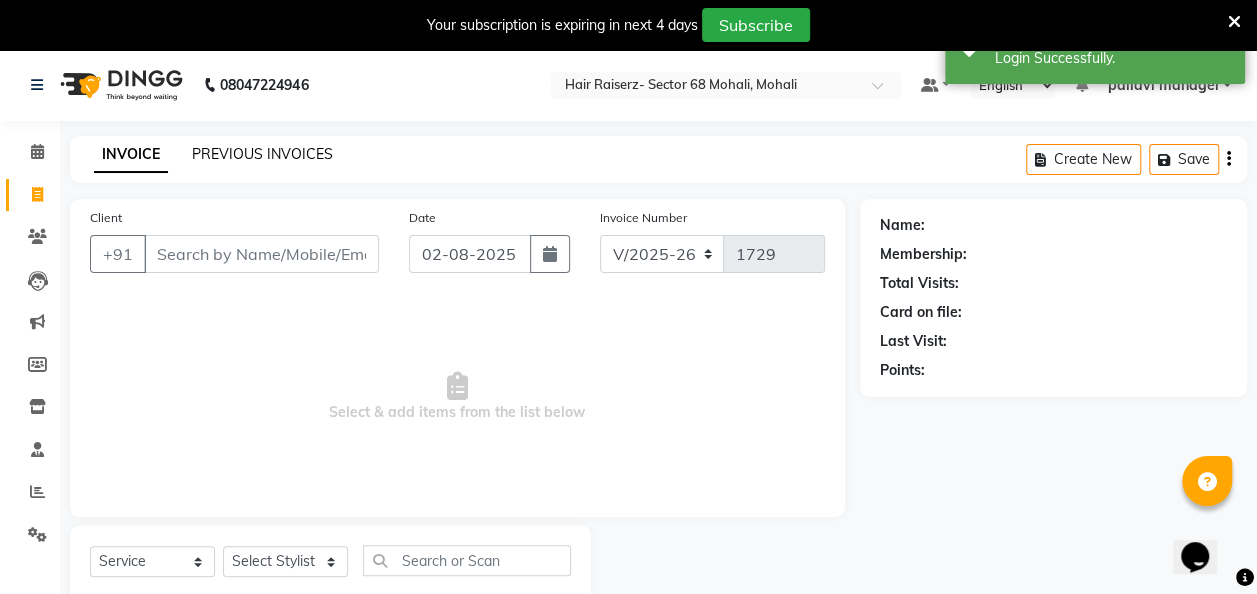 click on "PREVIOUS INVOICES" 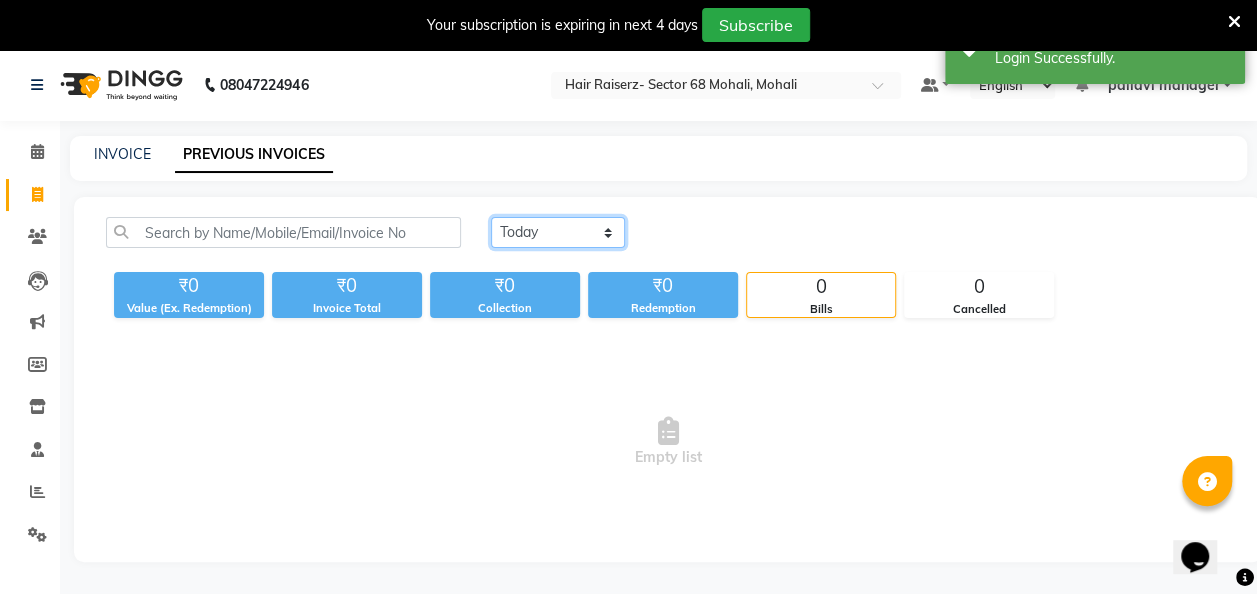 click on "Today Yesterday Custom Range" 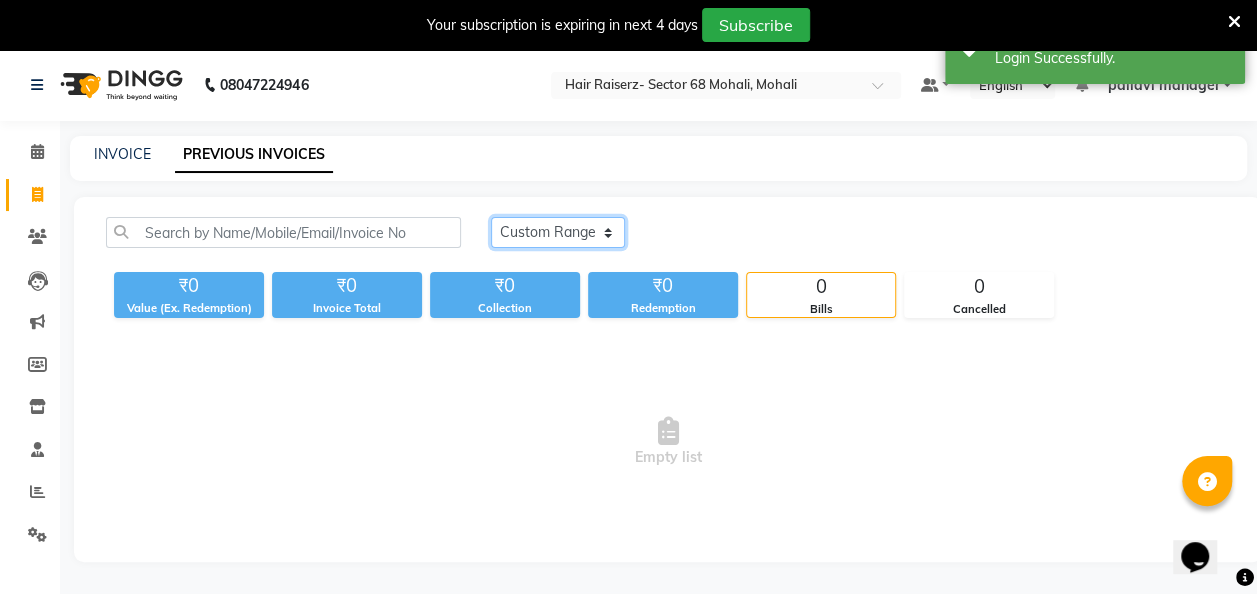 click on "Today Yesterday Custom Range" 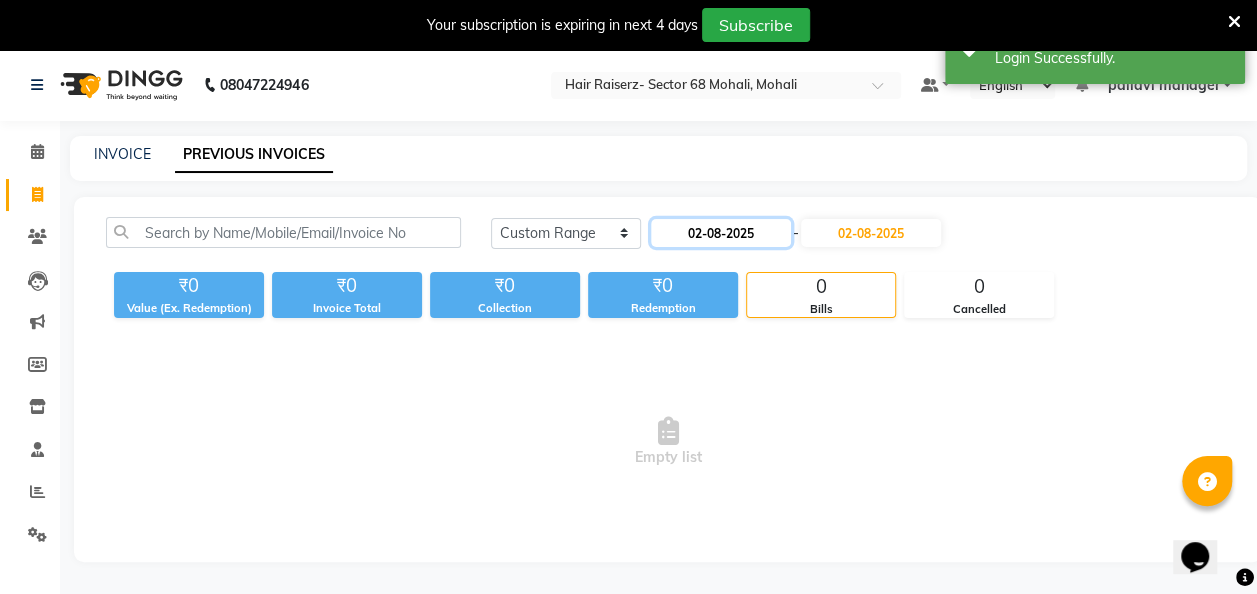 click on "02-08-2025" 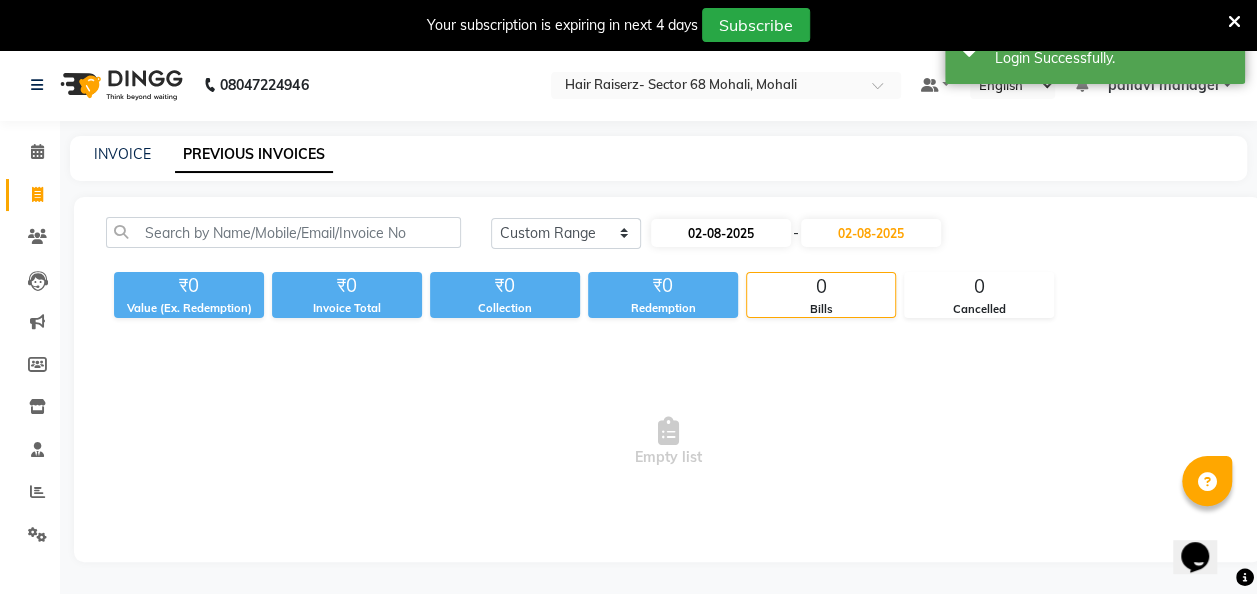 select on "8" 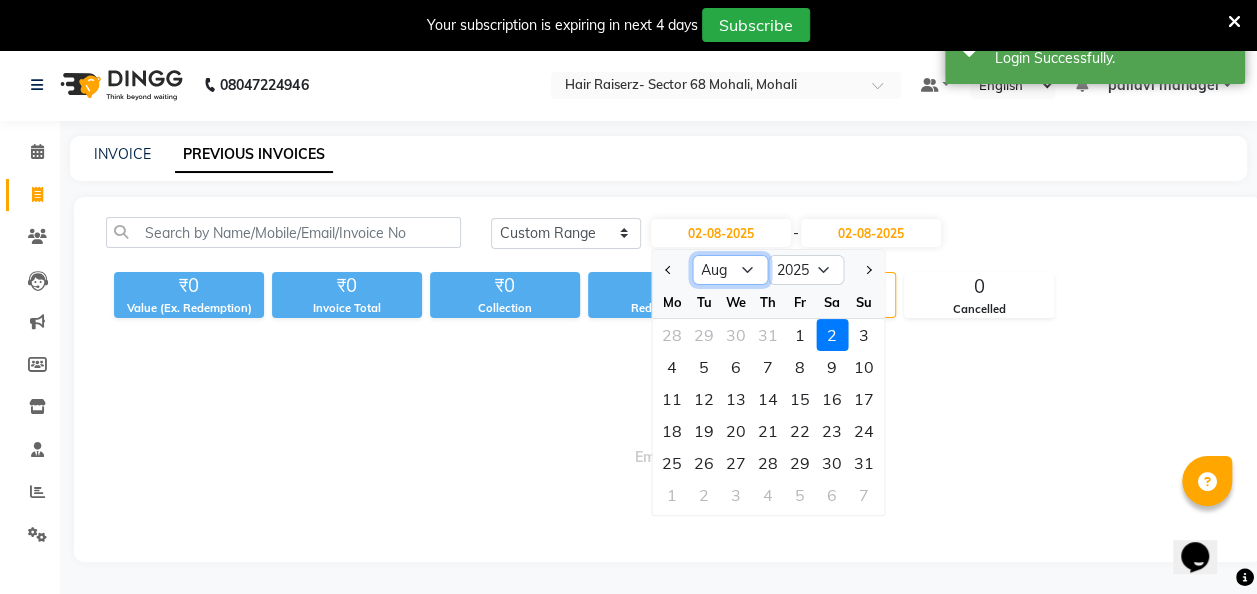 click on "Jan Feb Mar Apr May Jun Jul Aug Sep Oct Nov Dec" 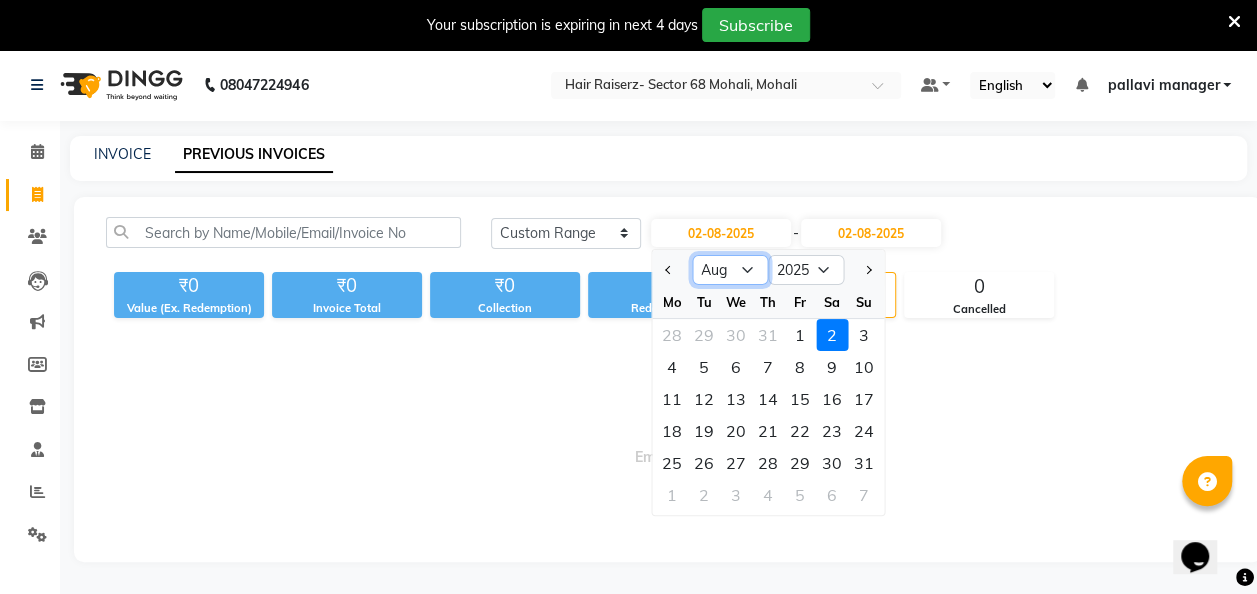 select on "7" 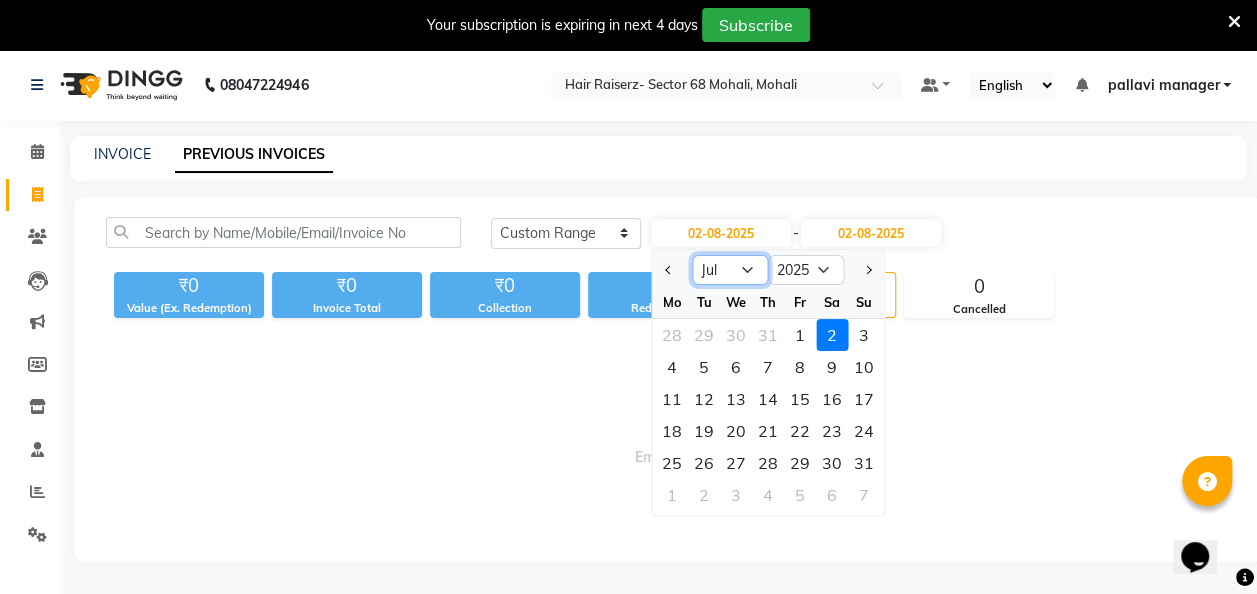 click on "Jan Feb Mar Apr May Jun Jul Aug Sep Oct Nov Dec" 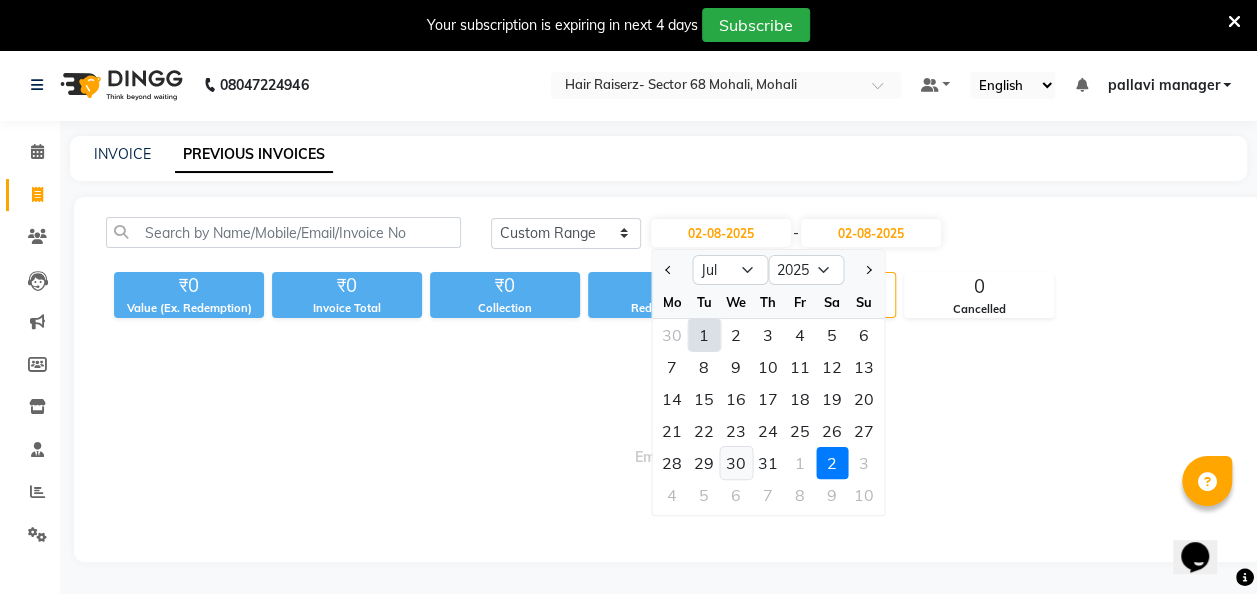click on "30" 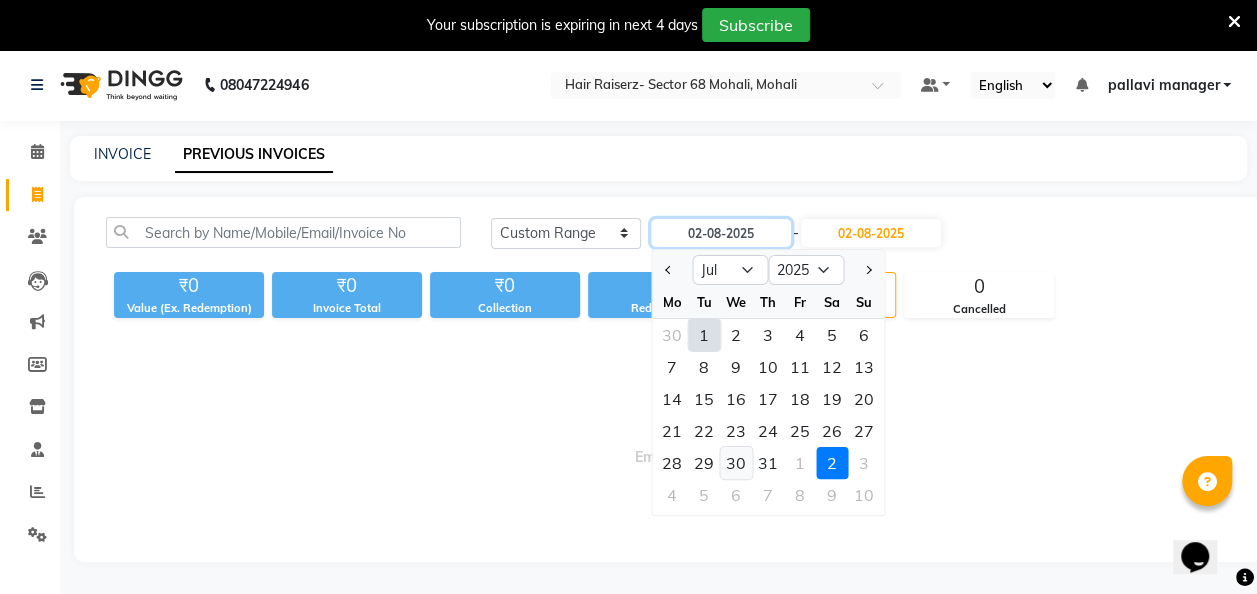 type on "30-07-2025" 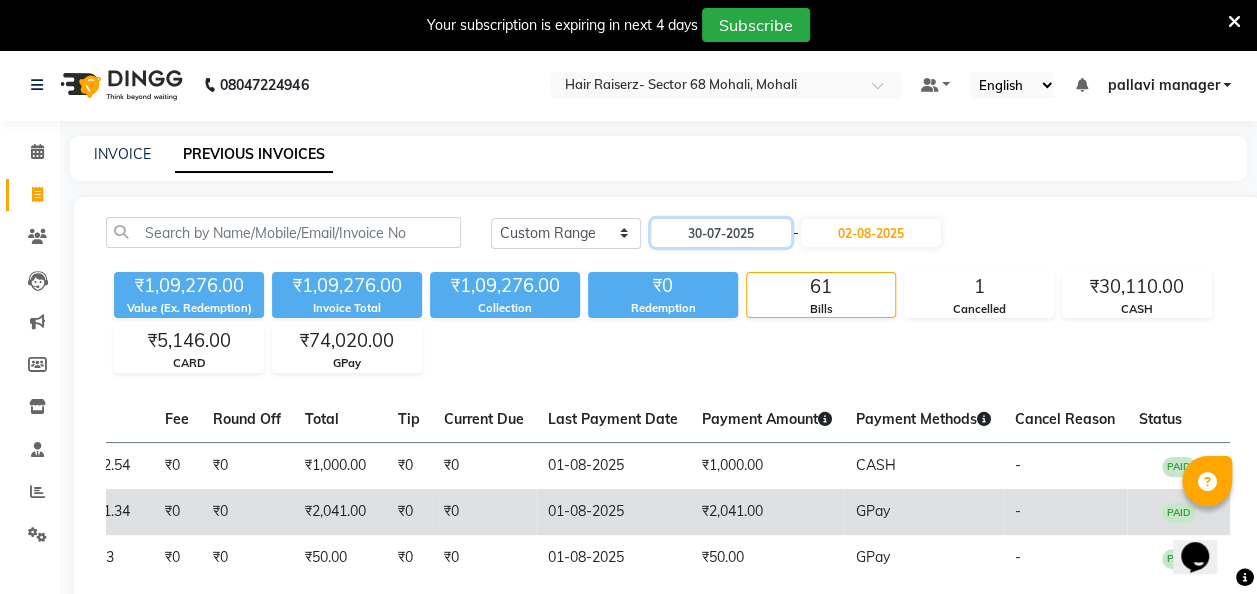 scroll, scrollTop: 0, scrollLeft: 582, axis: horizontal 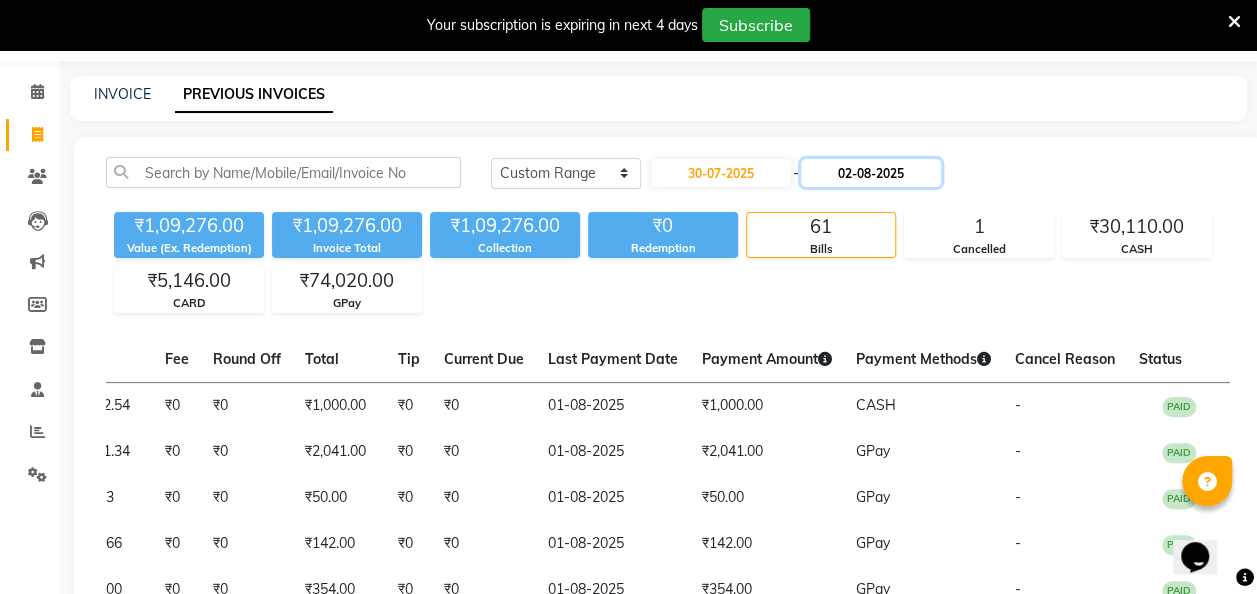 click on "02-08-2025" 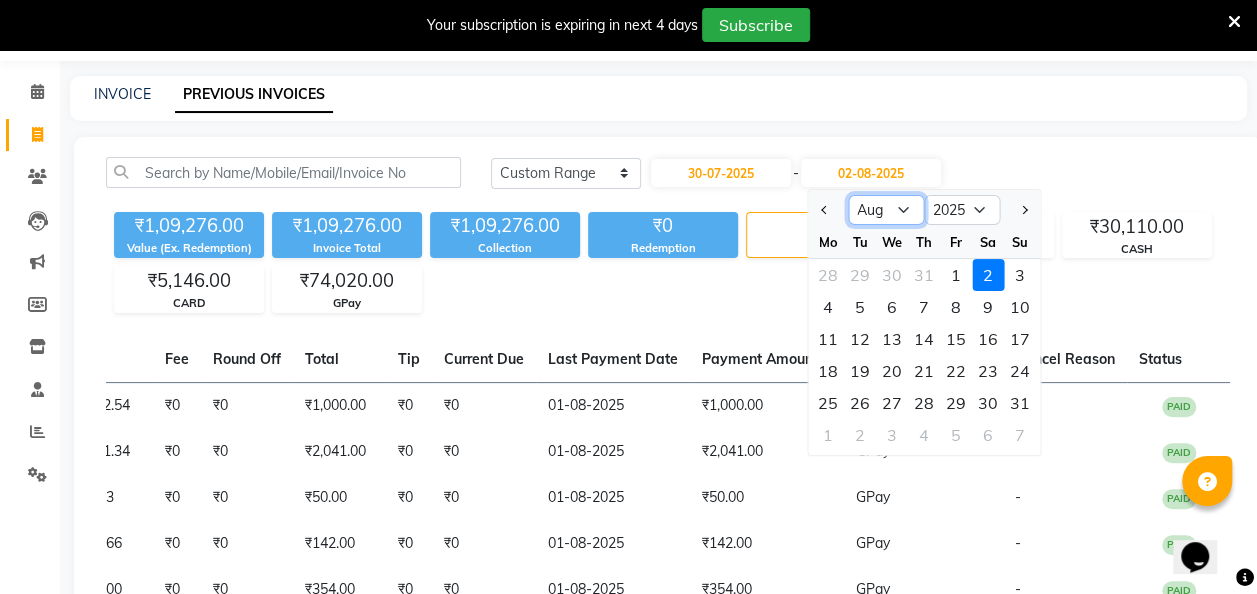 click on "Jul Aug Sep Oct Nov Dec" 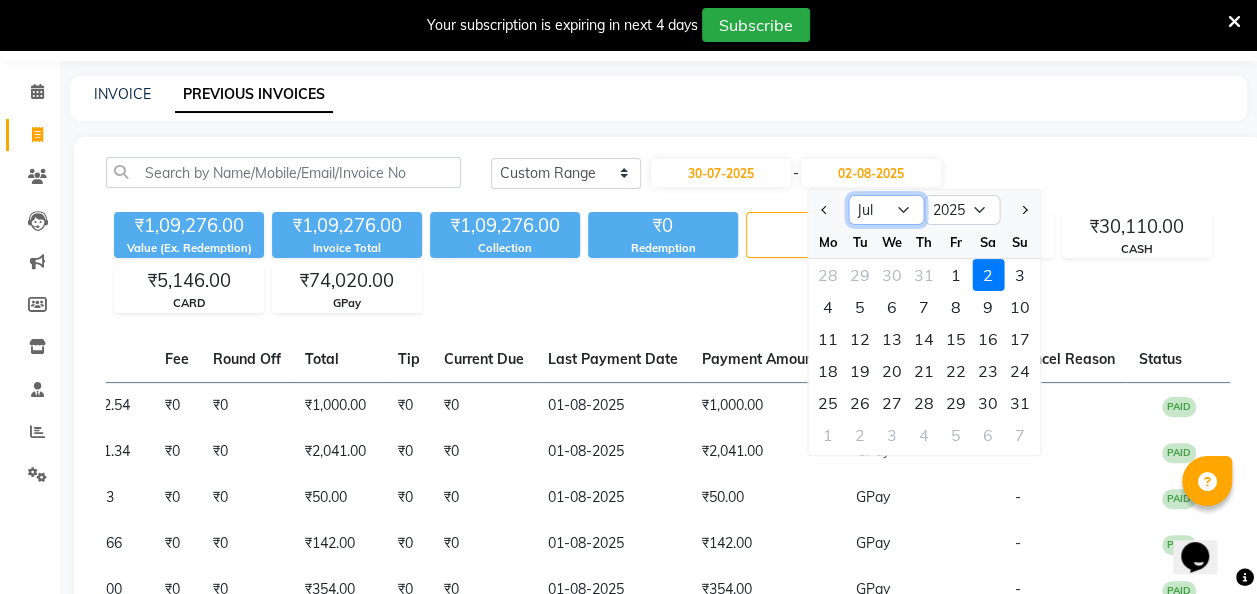 click on "Jul Aug Sep Oct Nov Dec" 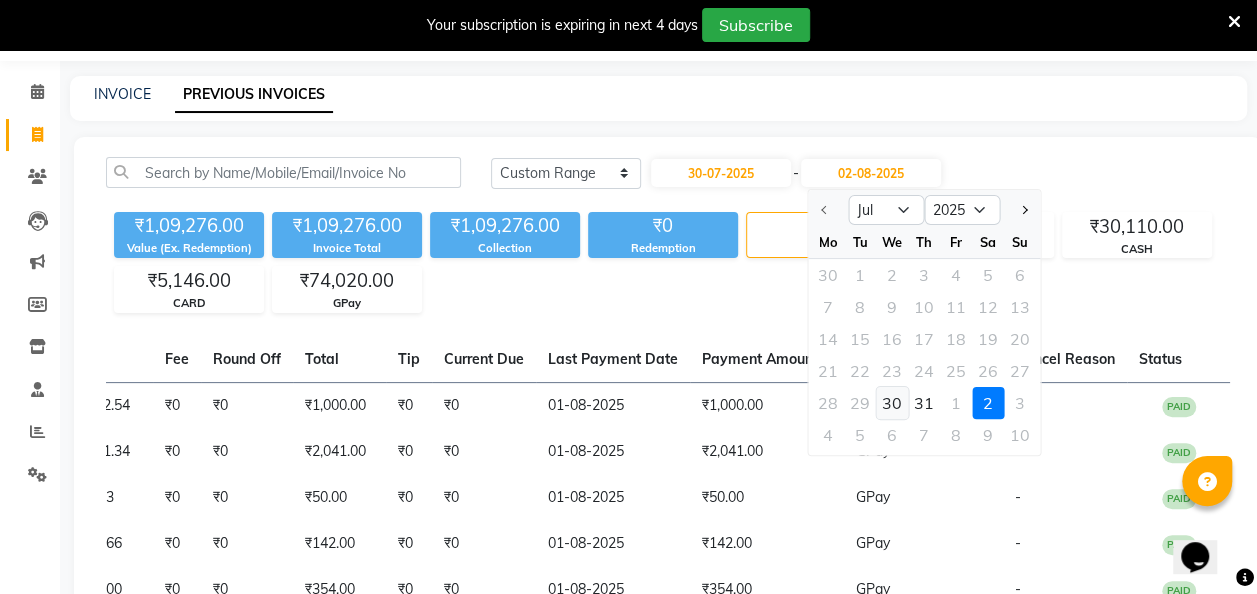 click on "30" 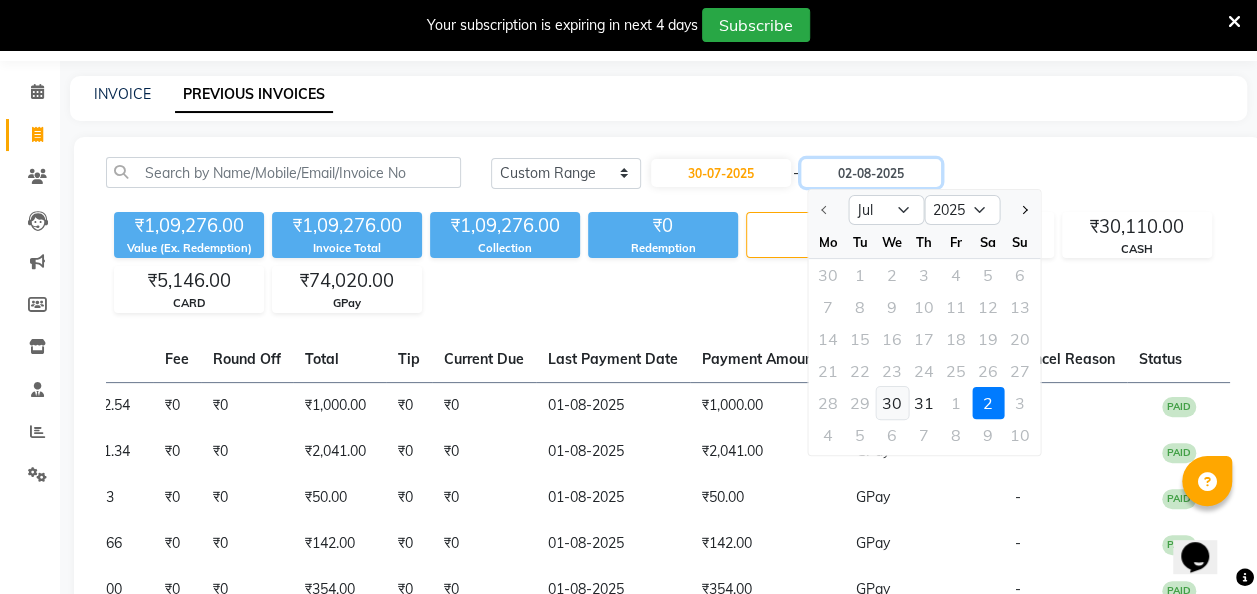 type on "30-07-2025" 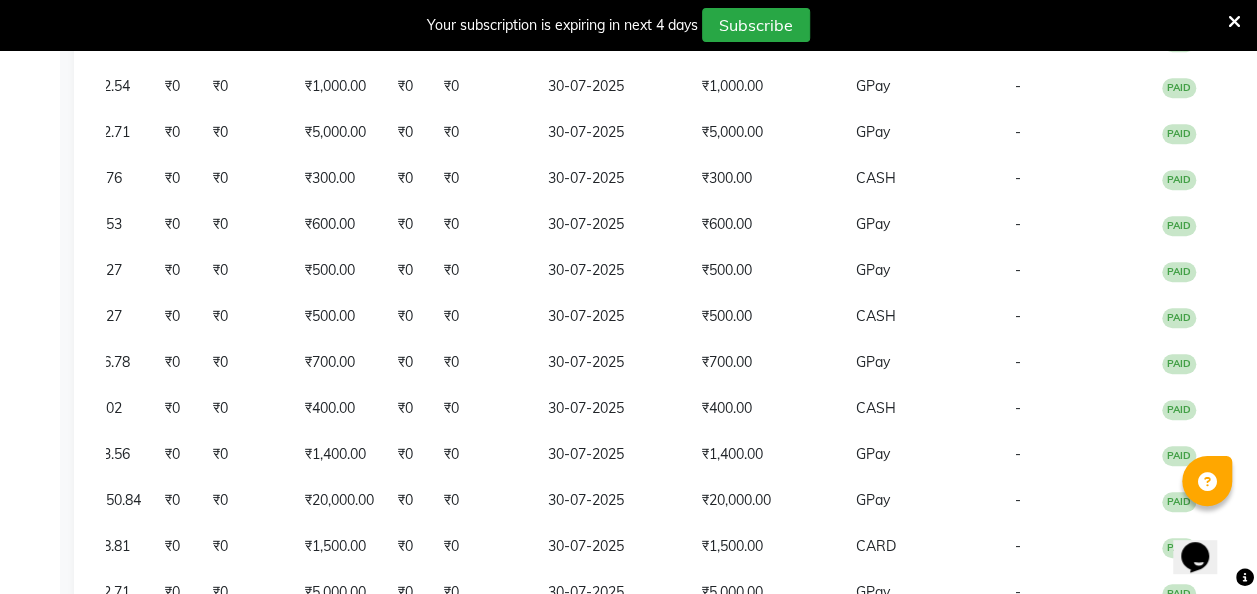 scroll, scrollTop: 1113, scrollLeft: 0, axis: vertical 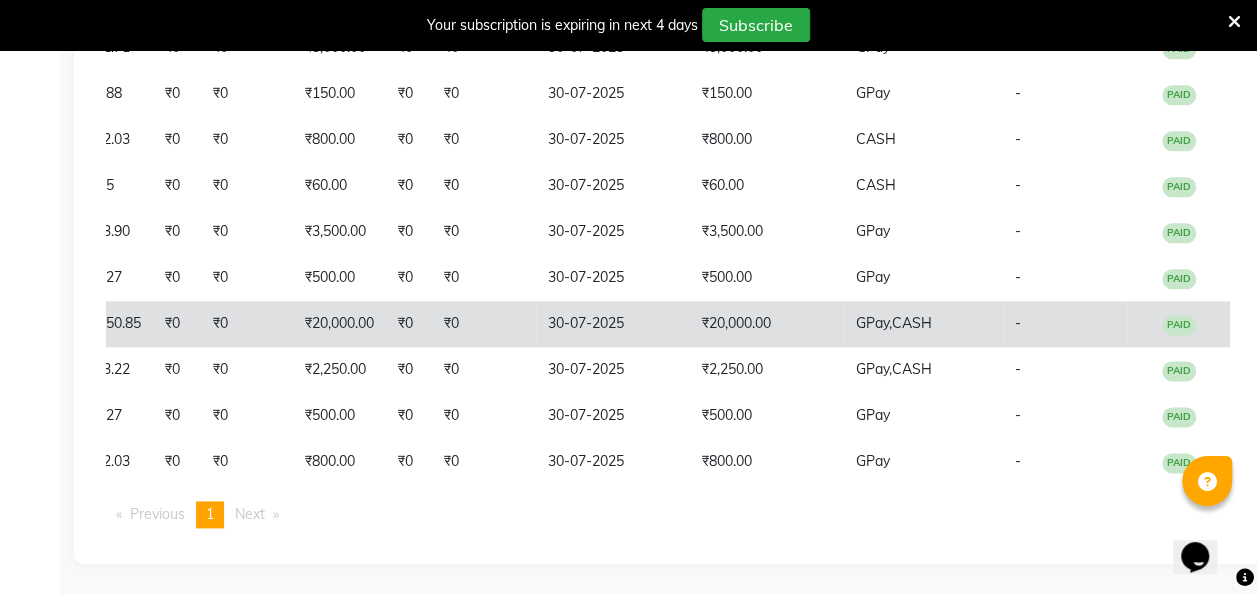 click on "₹20,000.00" 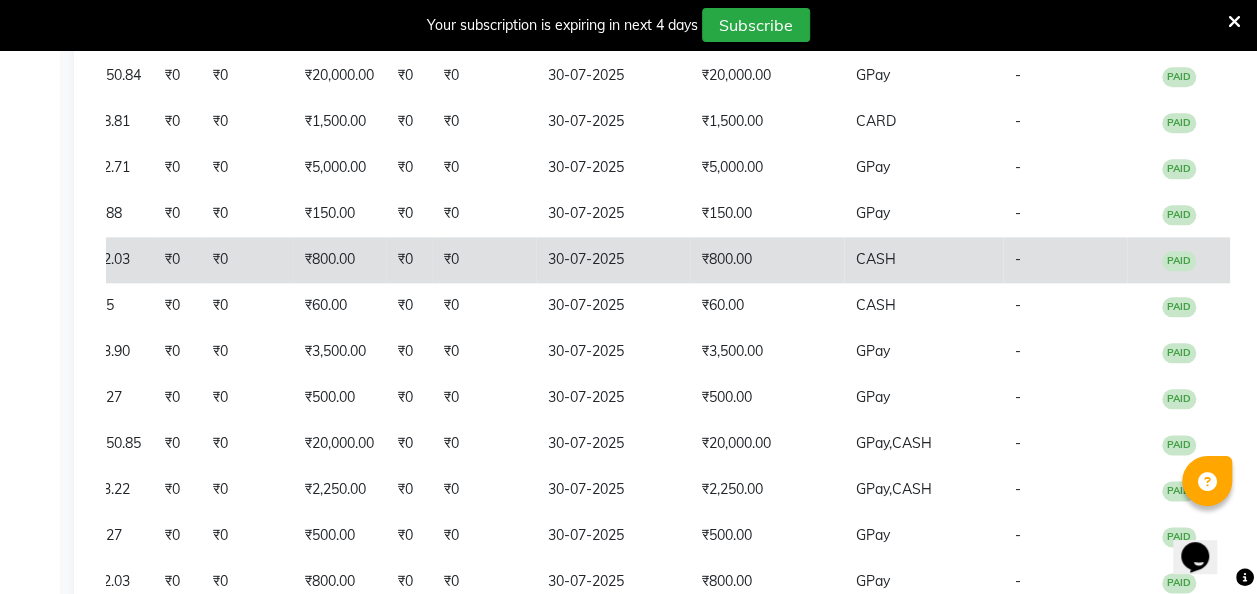 scroll, scrollTop: 990, scrollLeft: 0, axis: vertical 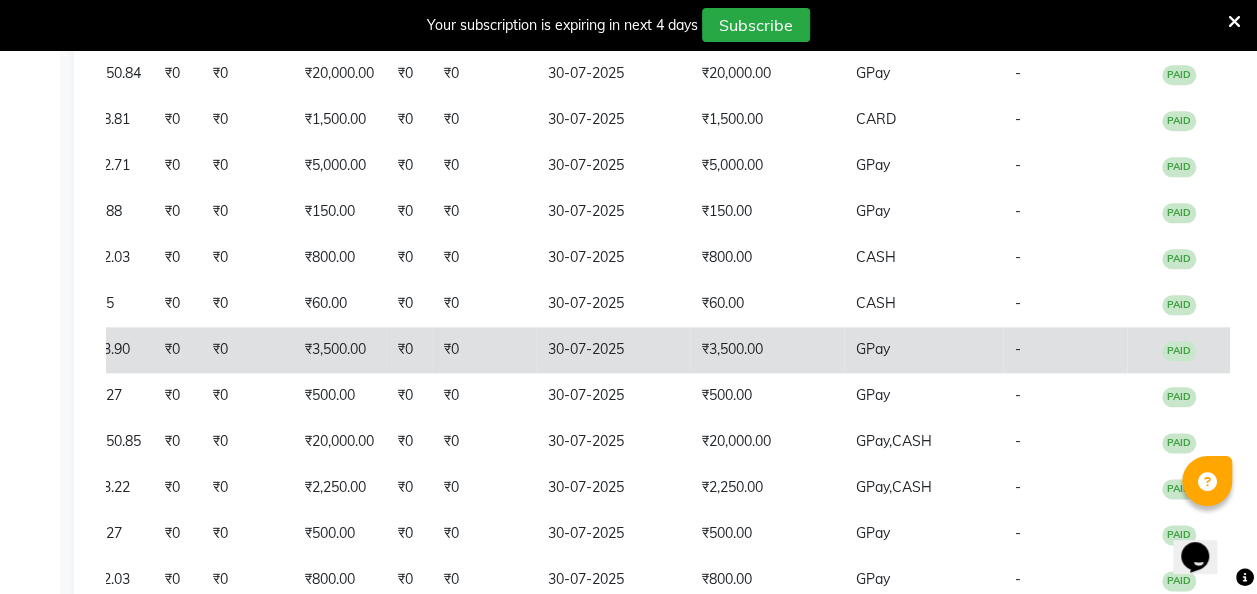 click on "GPay" 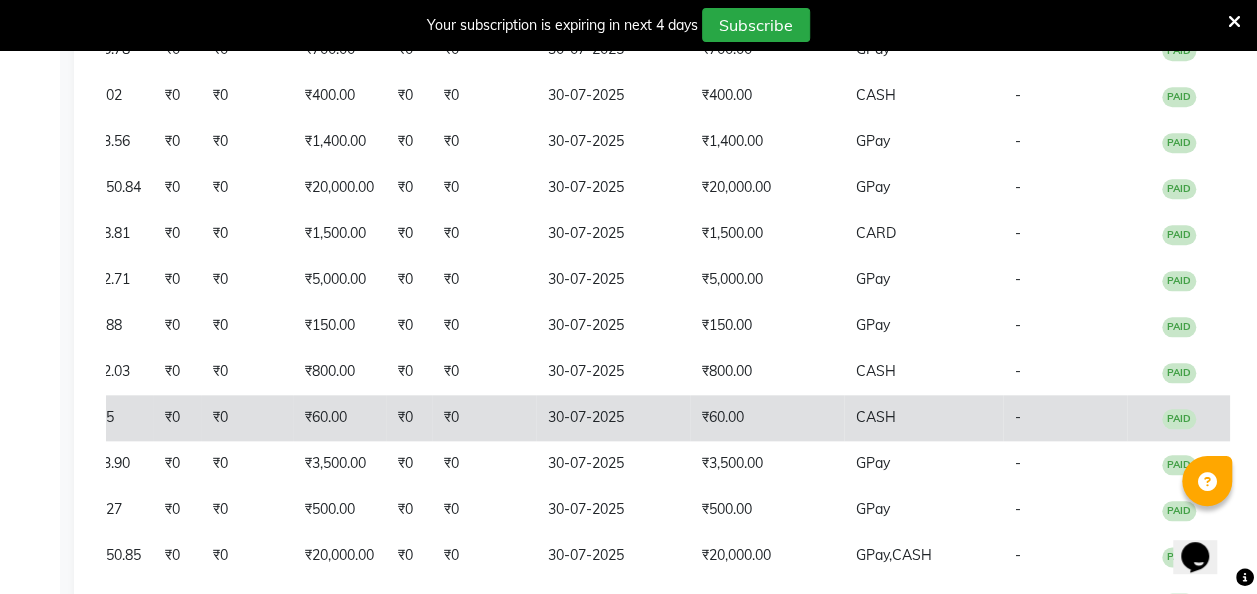 scroll, scrollTop: 1113, scrollLeft: 0, axis: vertical 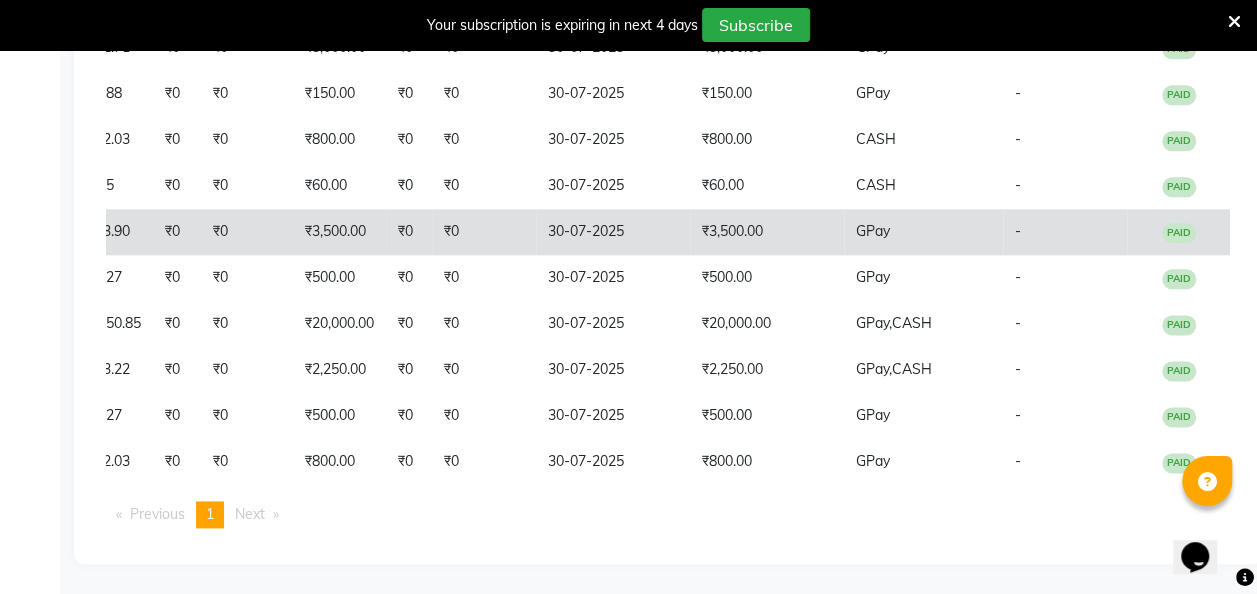click on "₹3,500.00" 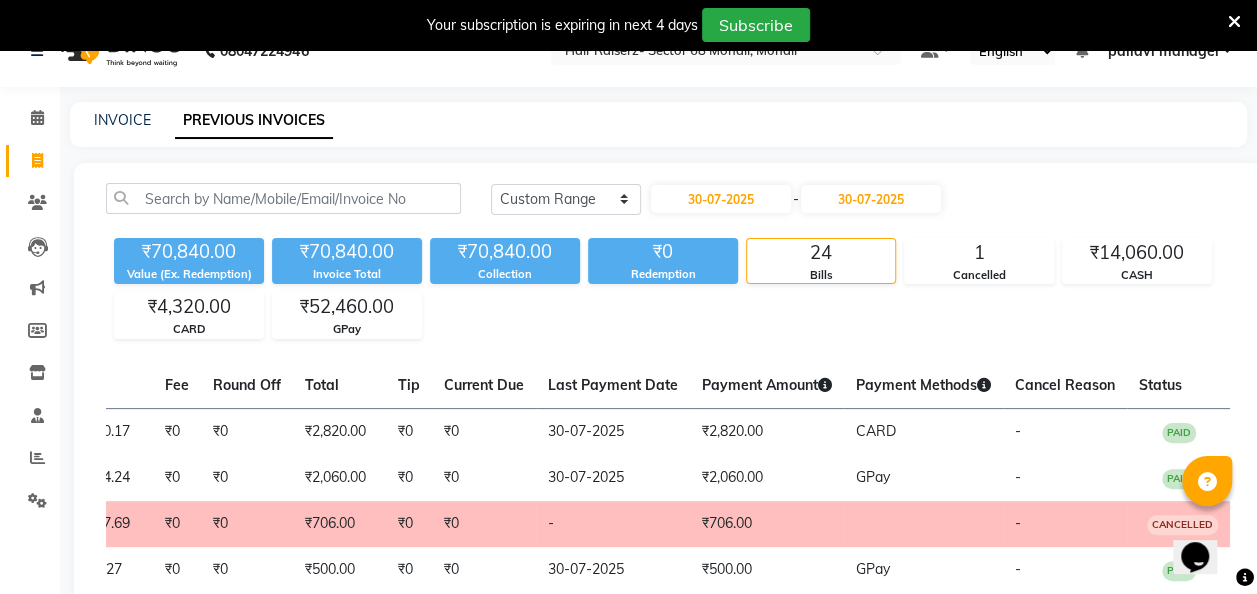 scroll, scrollTop: 0, scrollLeft: 0, axis: both 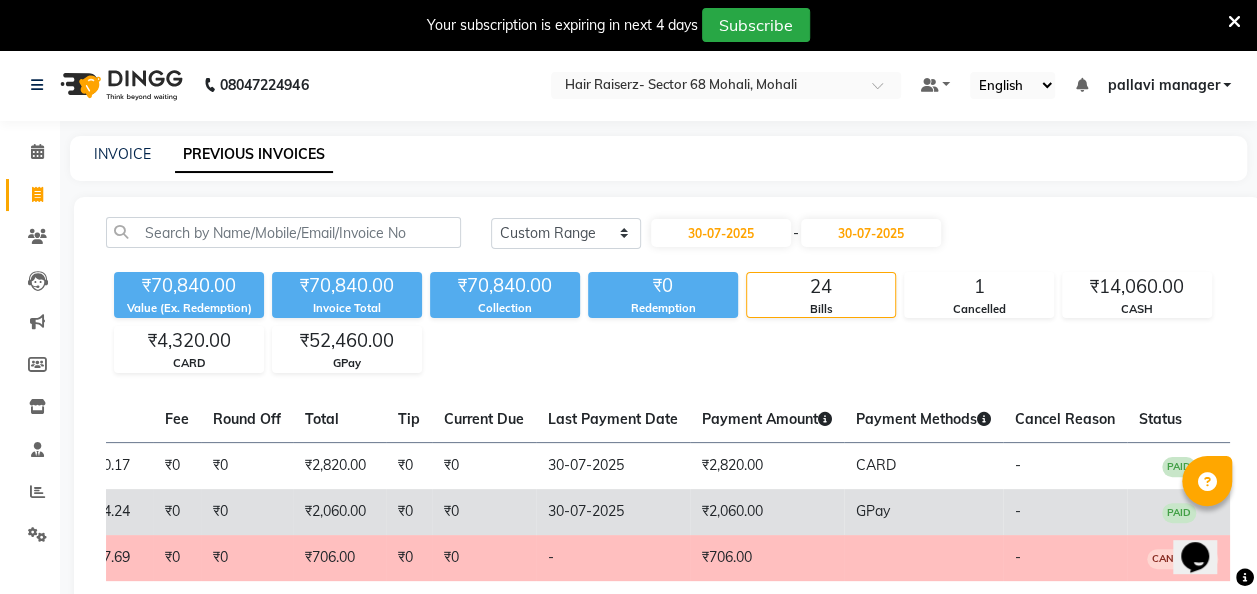 click on "₹2,060.00" 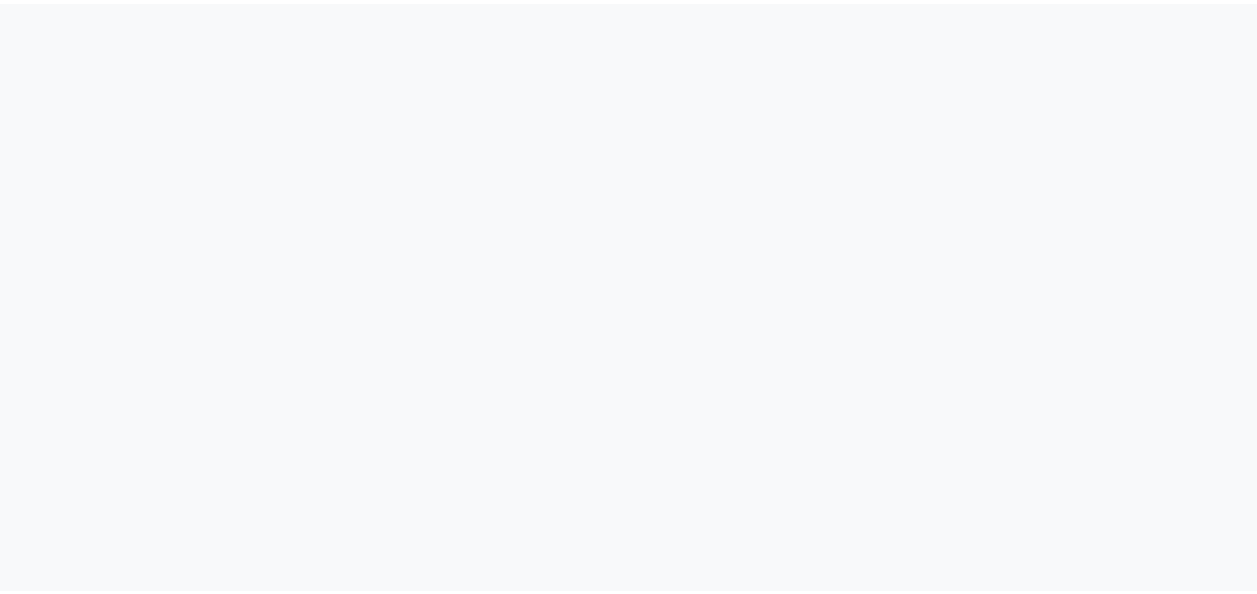 scroll, scrollTop: 0, scrollLeft: 0, axis: both 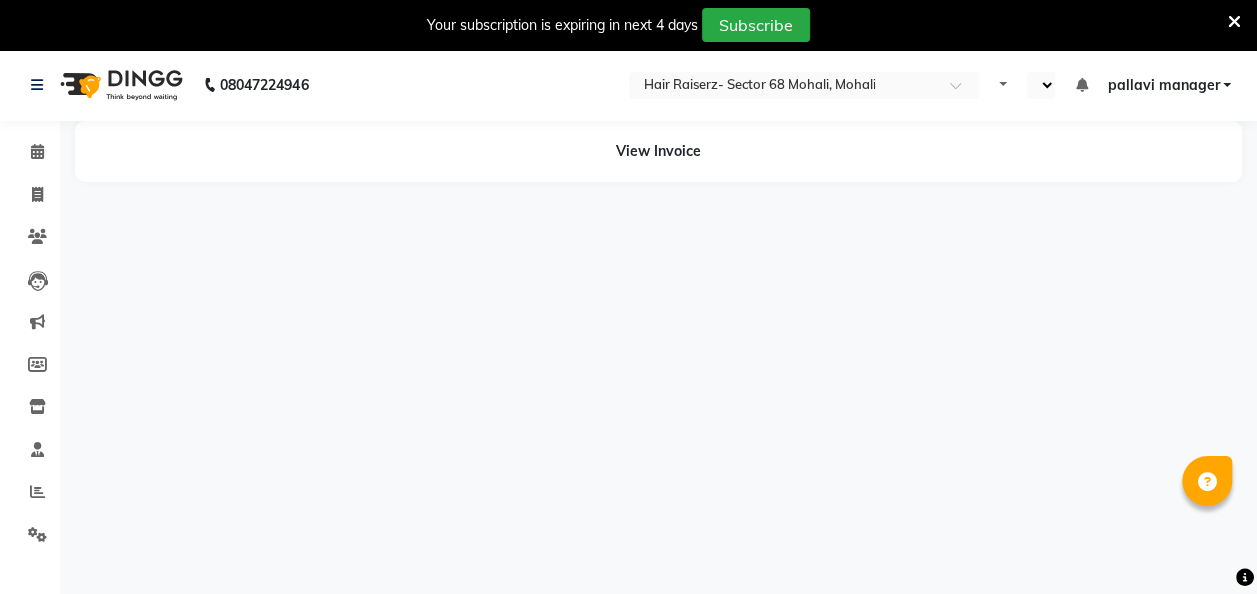 select on "en" 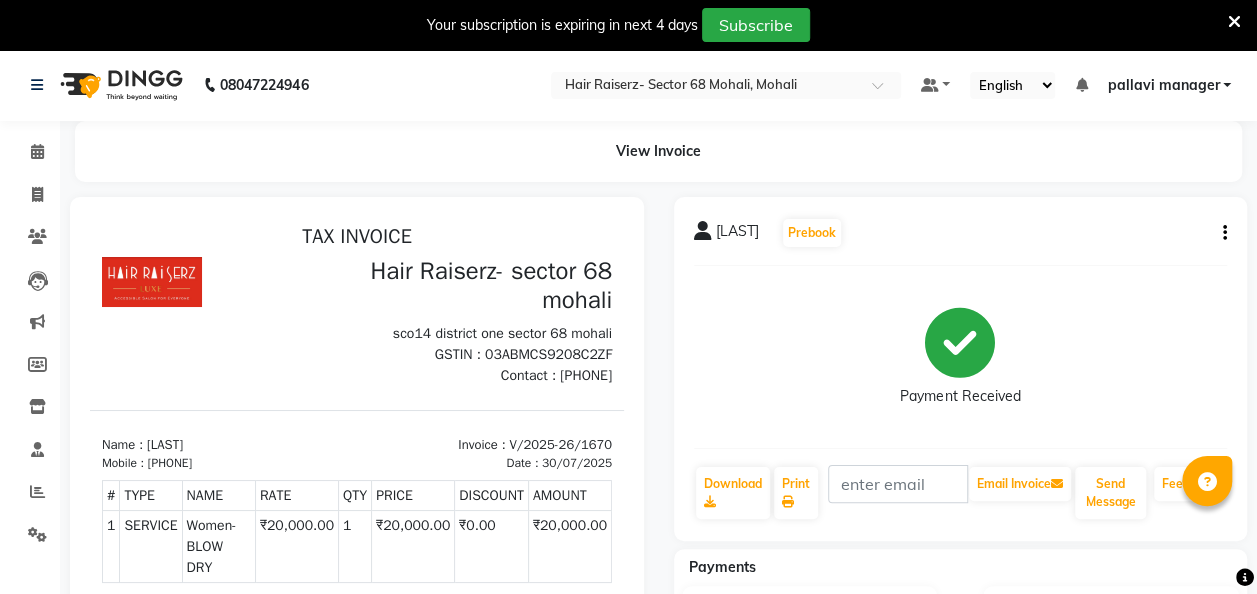 scroll, scrollTop: 0, scrollLeft: 0, axis: both 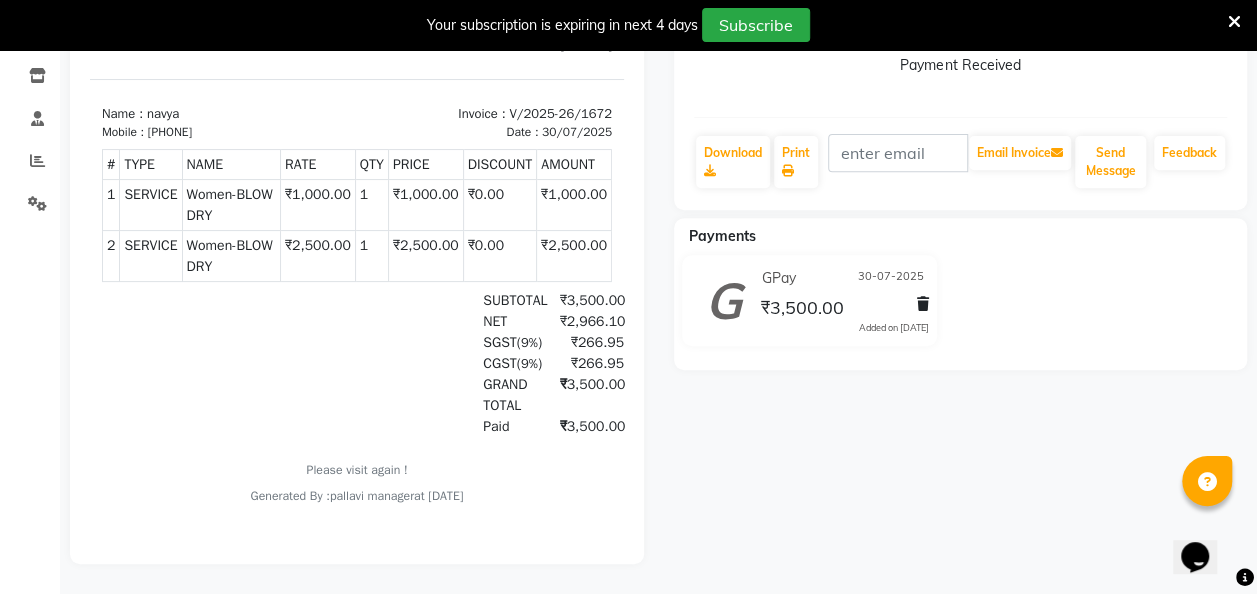 click on "navya   Prebook   Payment Received  Download  Print   Email Invoice   Send Message Feedback  Payments GPay 30-07-2025 ₹3,500.00  Added on 30-07-2025" 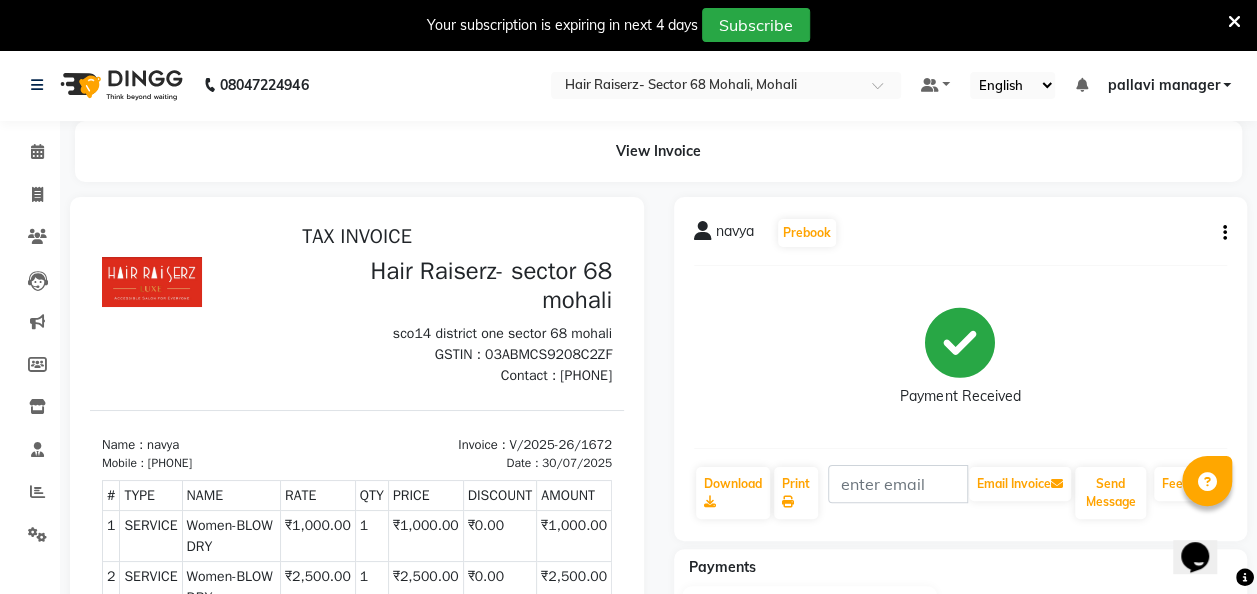 click 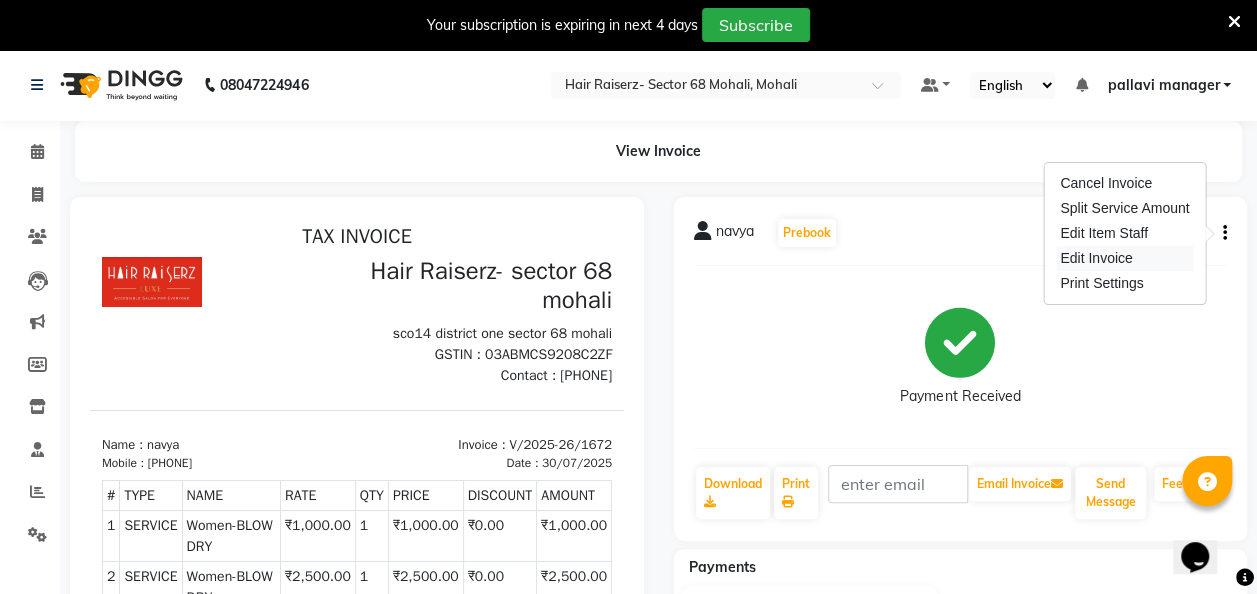 click on "Edit Invoice" at bounding box center [1124, 258] 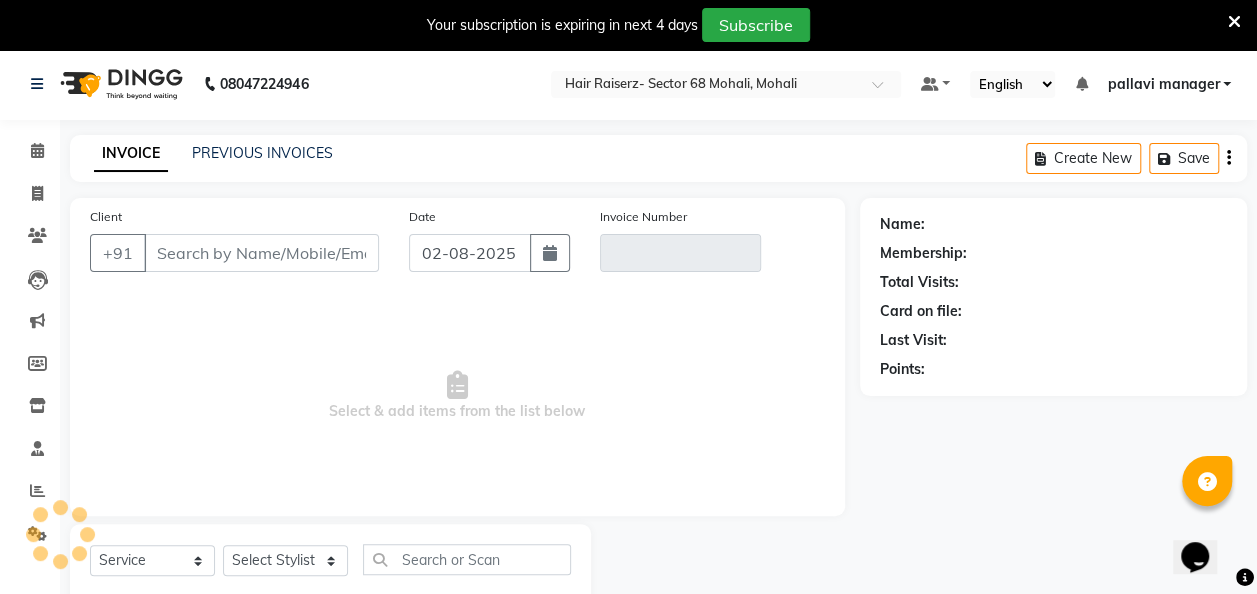scroll, scrollTop: 55, scrollLeft: 0, axis: vertical 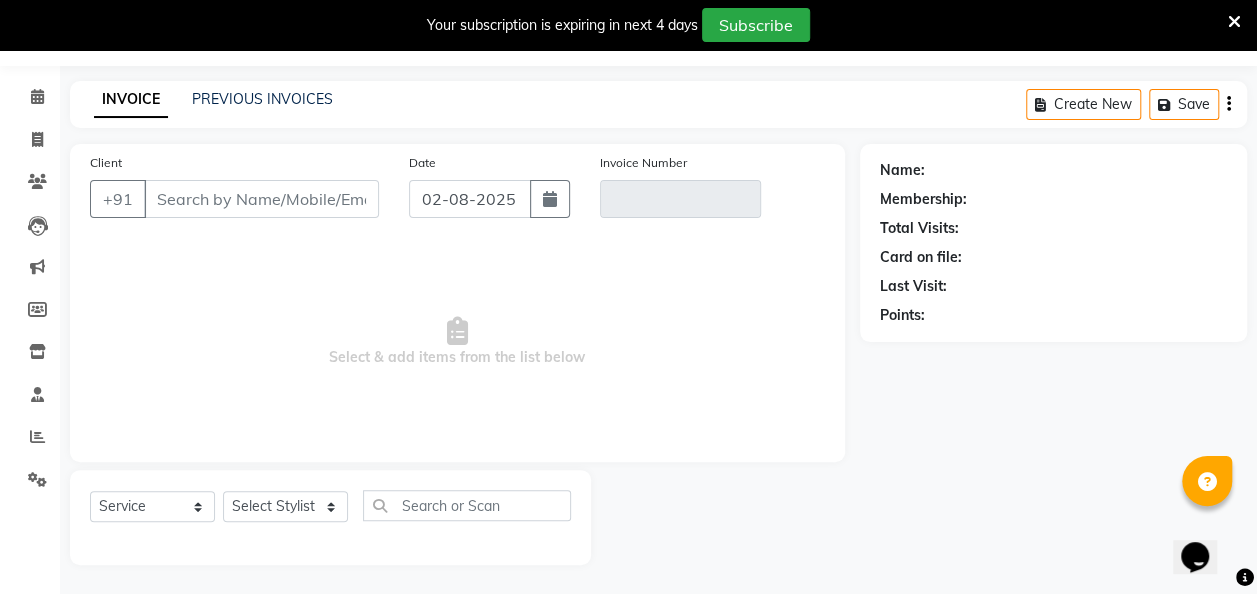 type on "[PHONE]" 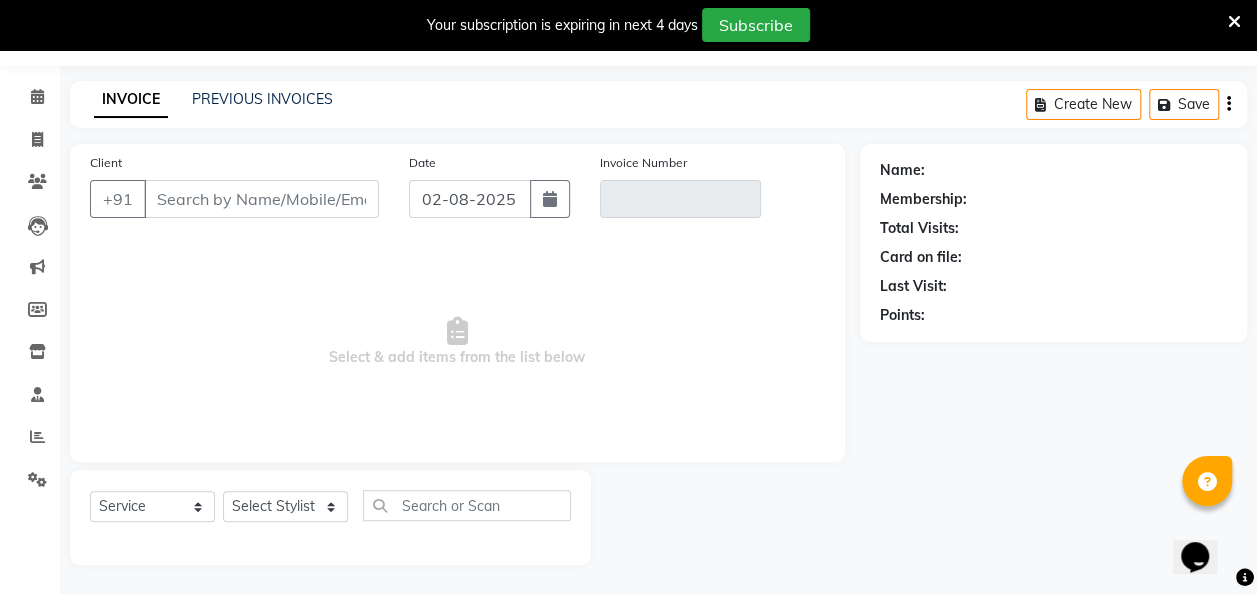 type on "V/2025-26/1672" 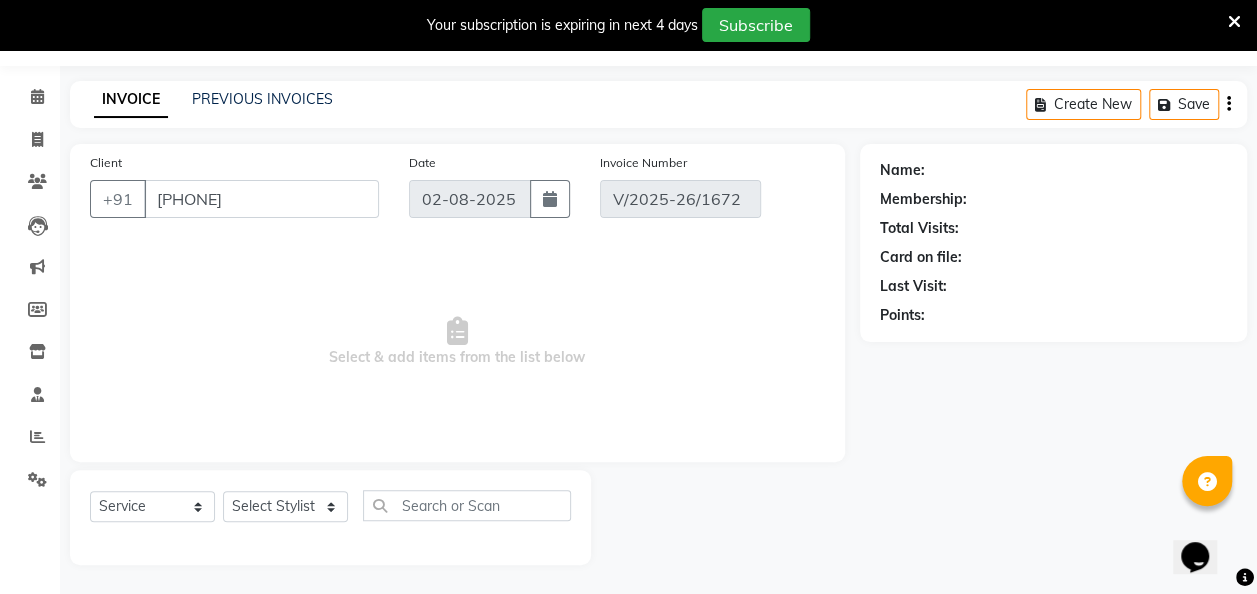 select on "1: Object" 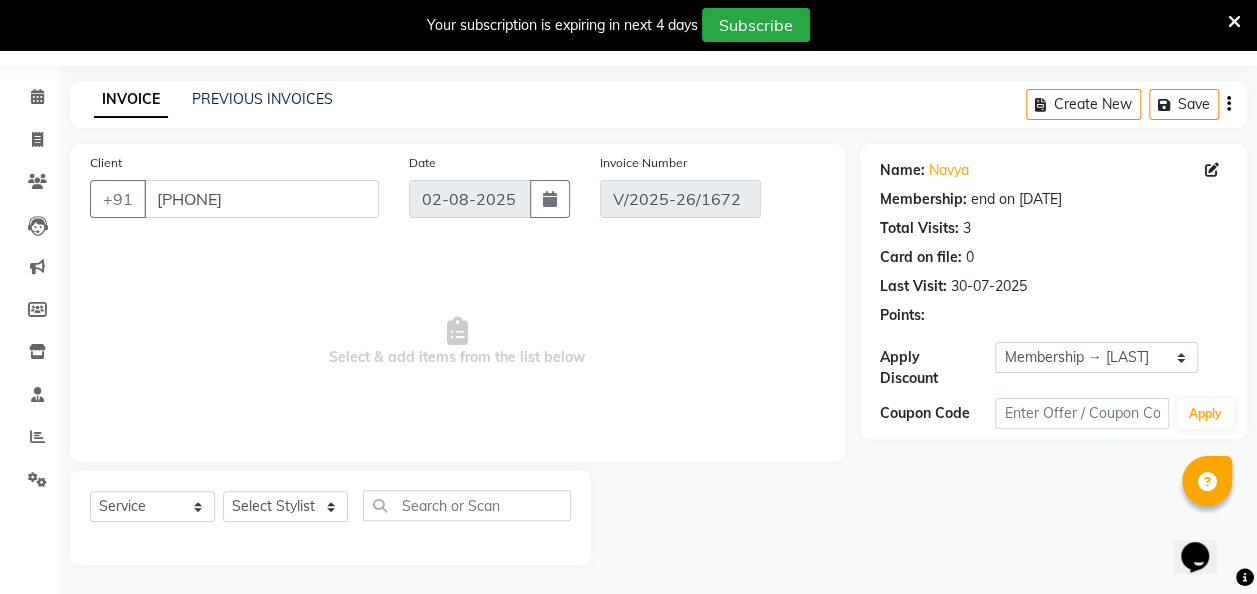 type on "30-07-2025" 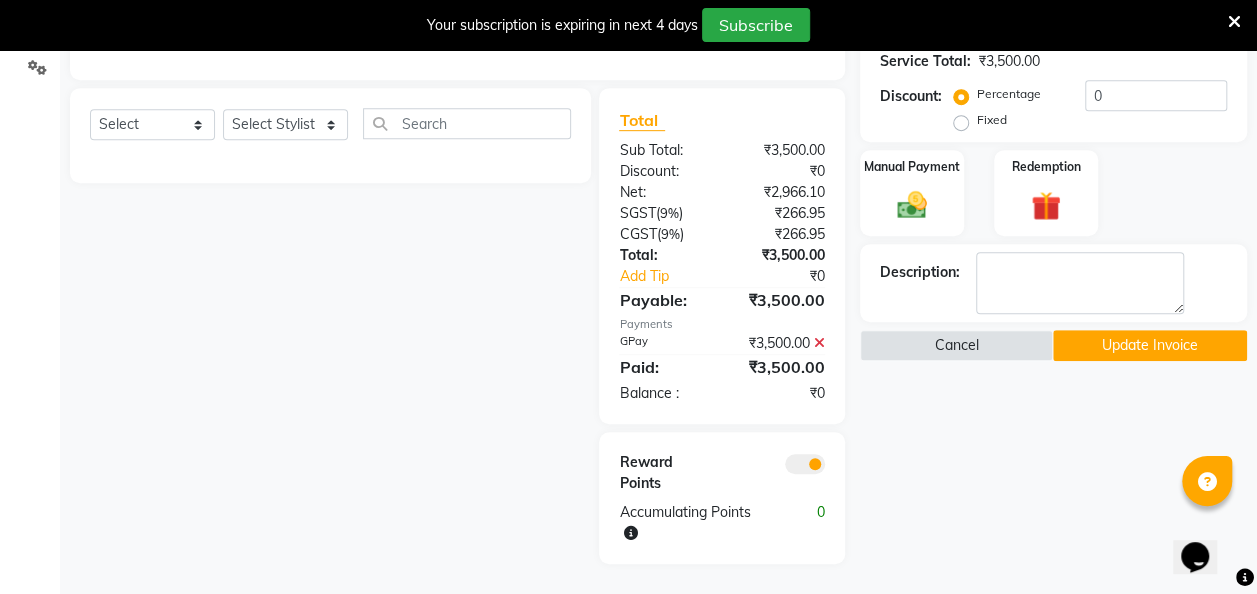 scroll, scrollTop: 0, scrollLeft: 0, axis: both 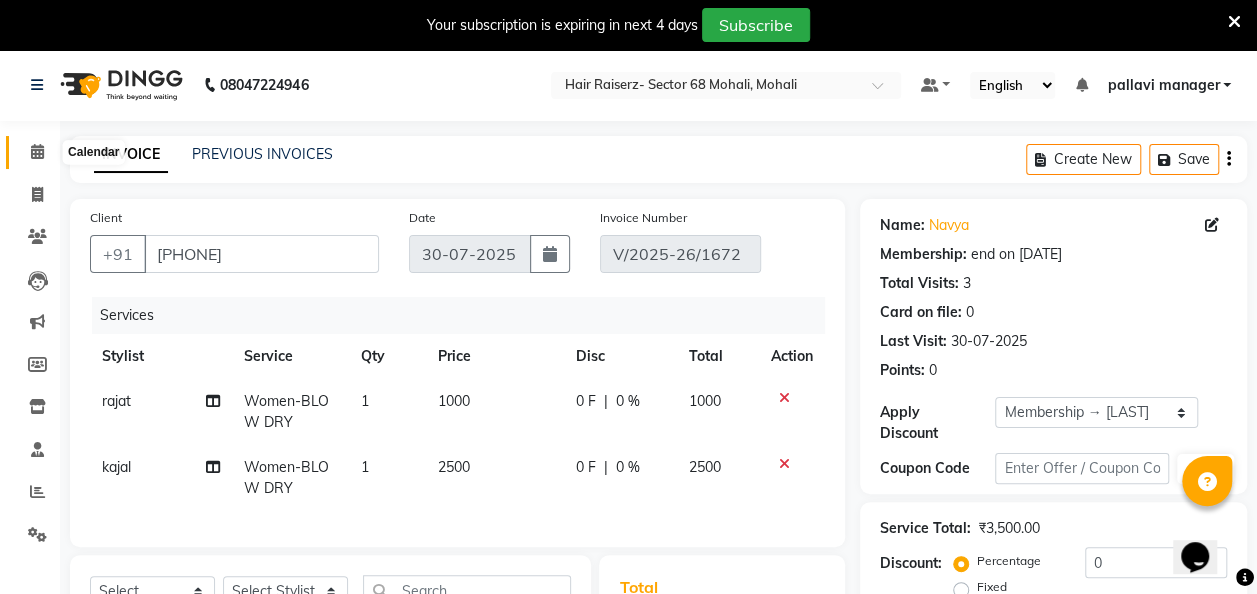 click 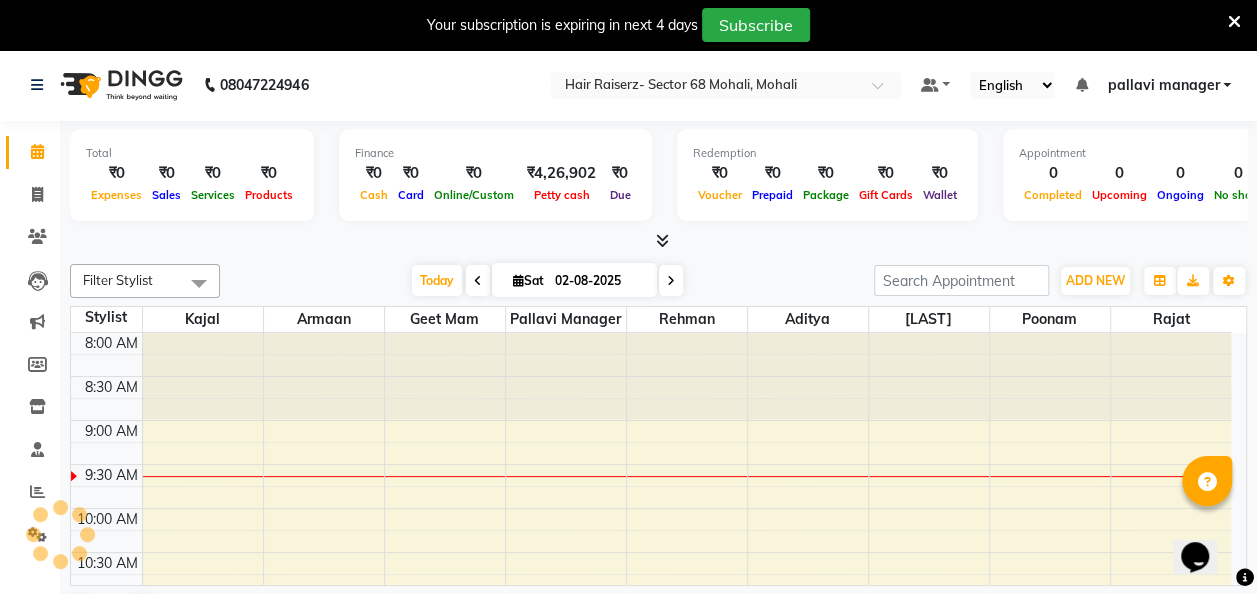 scroll, scrollTop: 0, scrollLeft: 0, axis: both 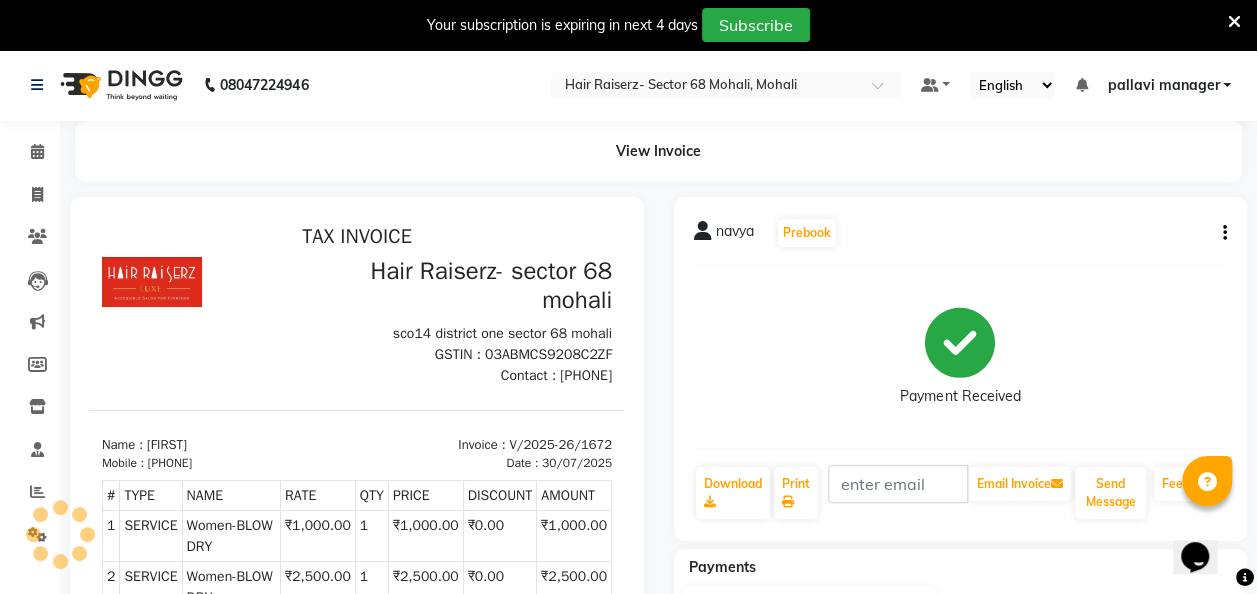 click 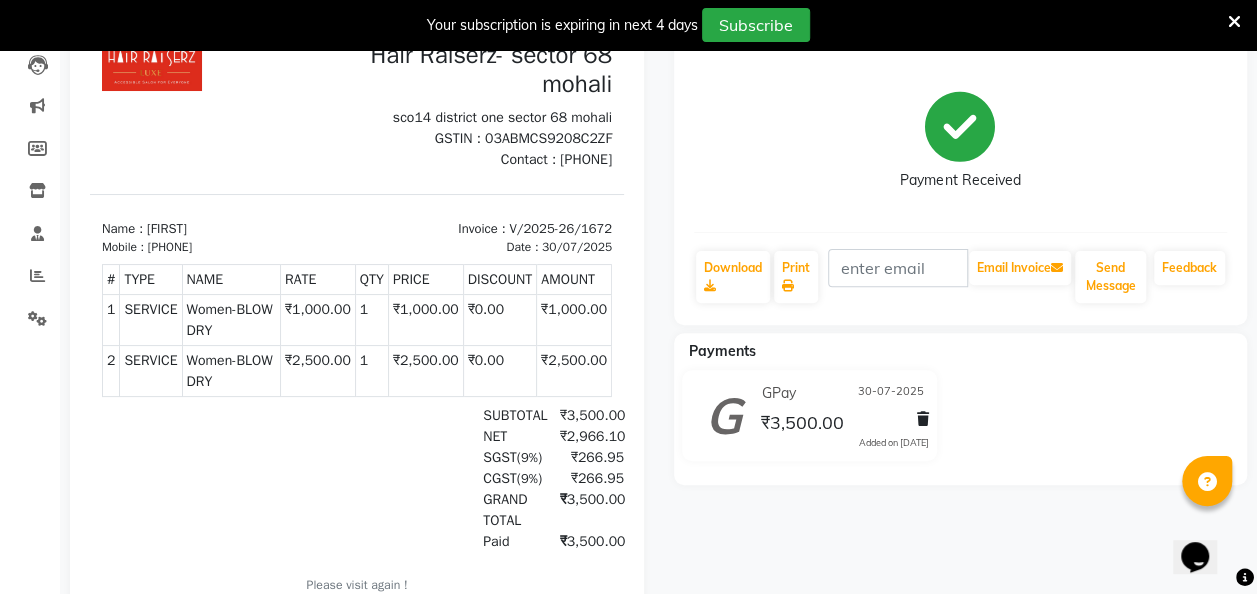 scroll, scrollTop: 0, scrollLeft: 0, axis: both 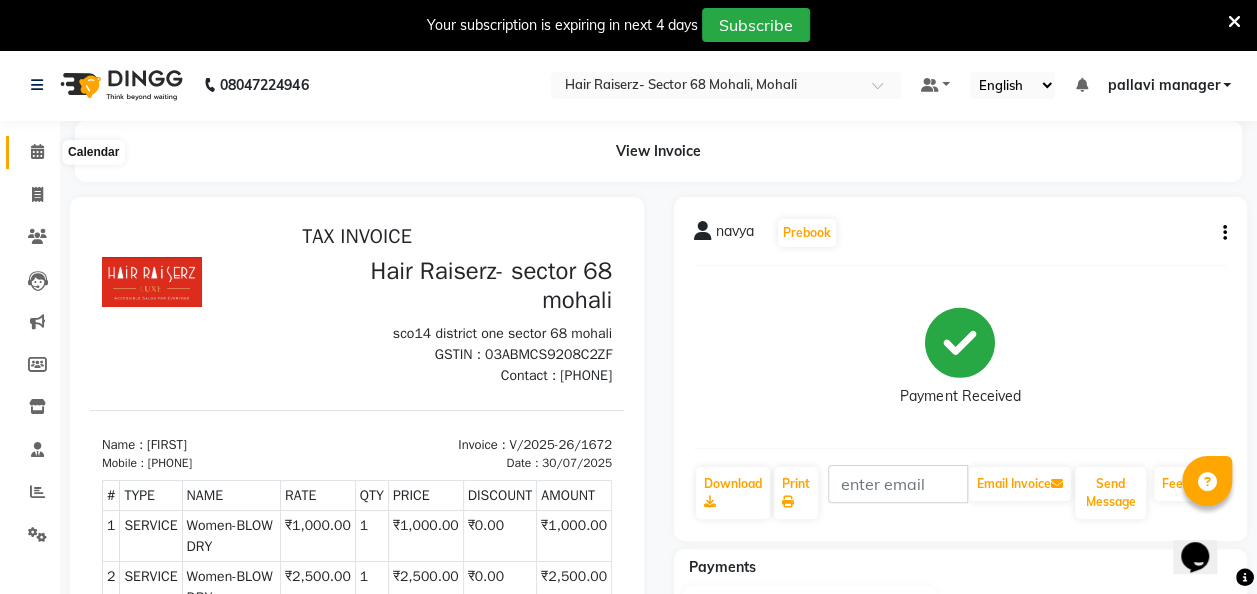 click 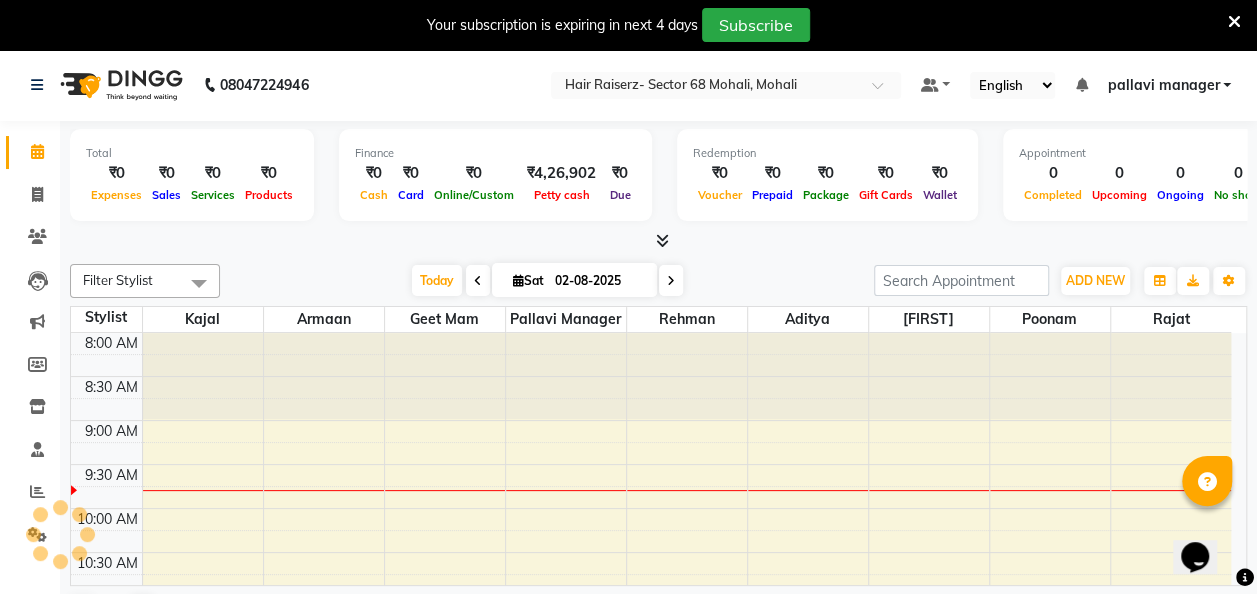 scroll, scrollTop: 0, scrollLeft: 0, axis: both 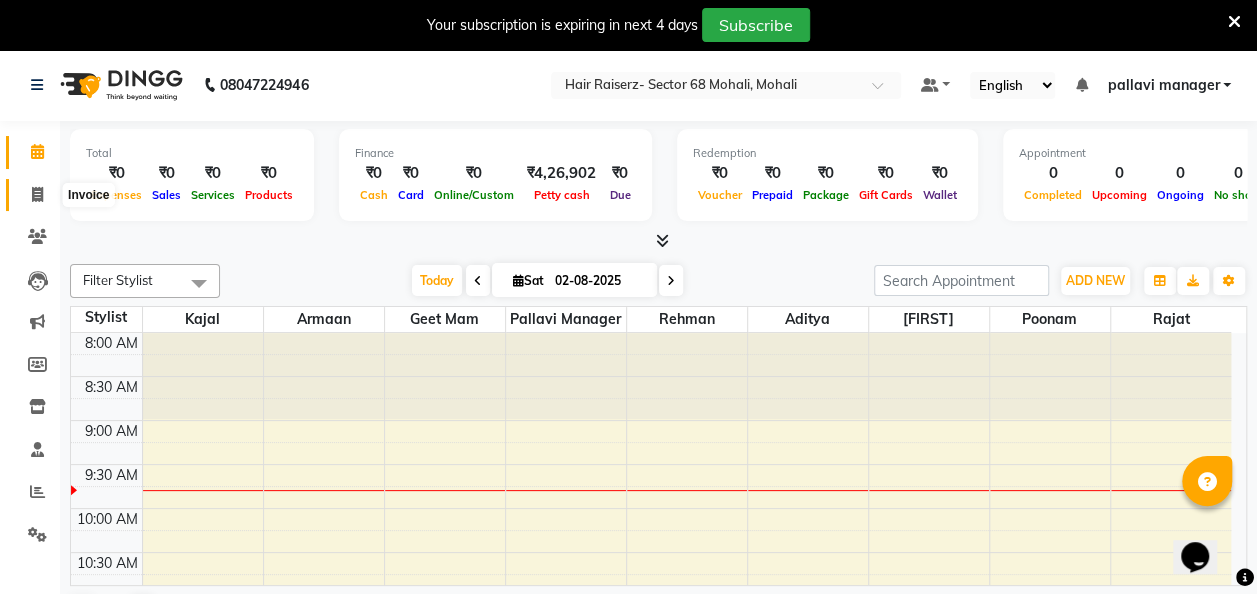 click 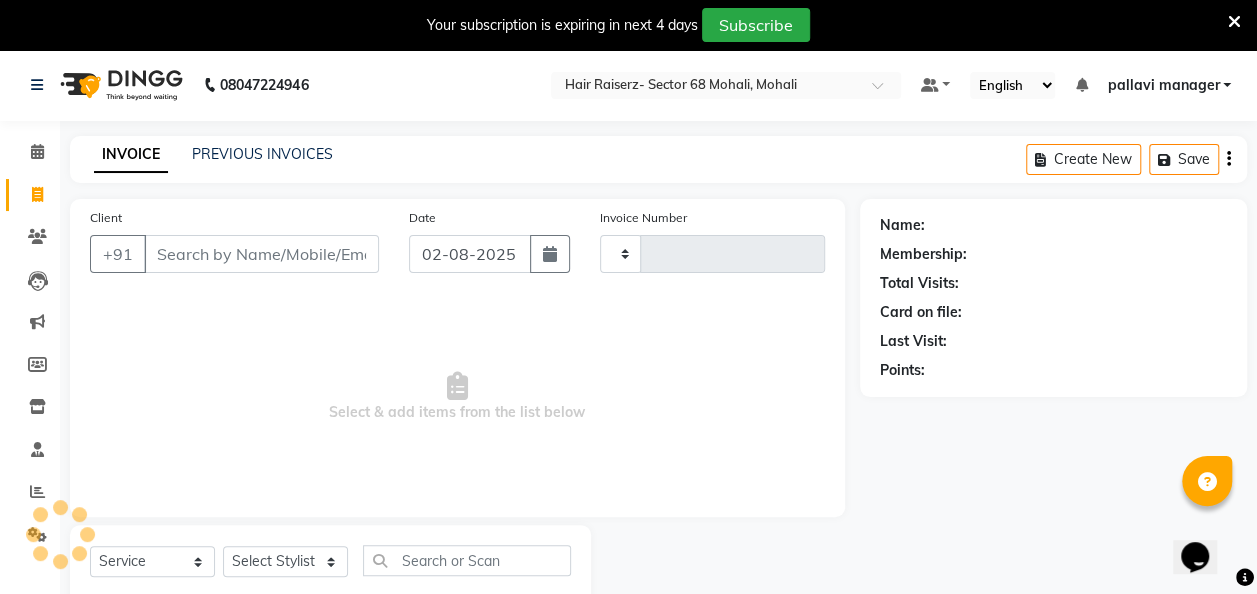 type on "1729" 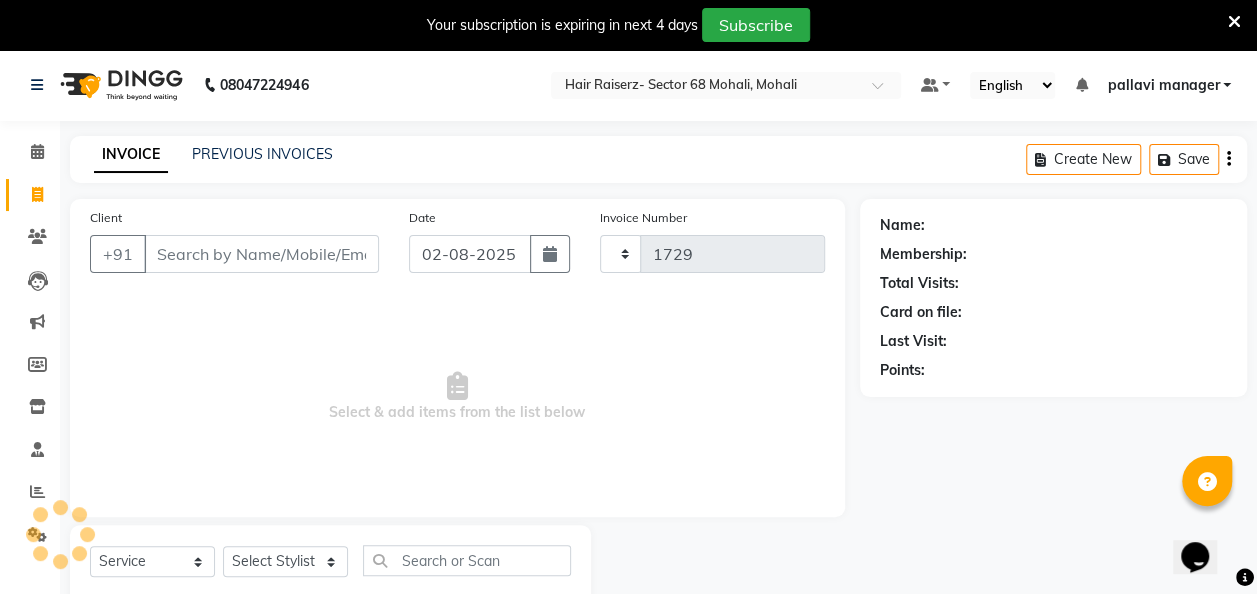 select on "6691" 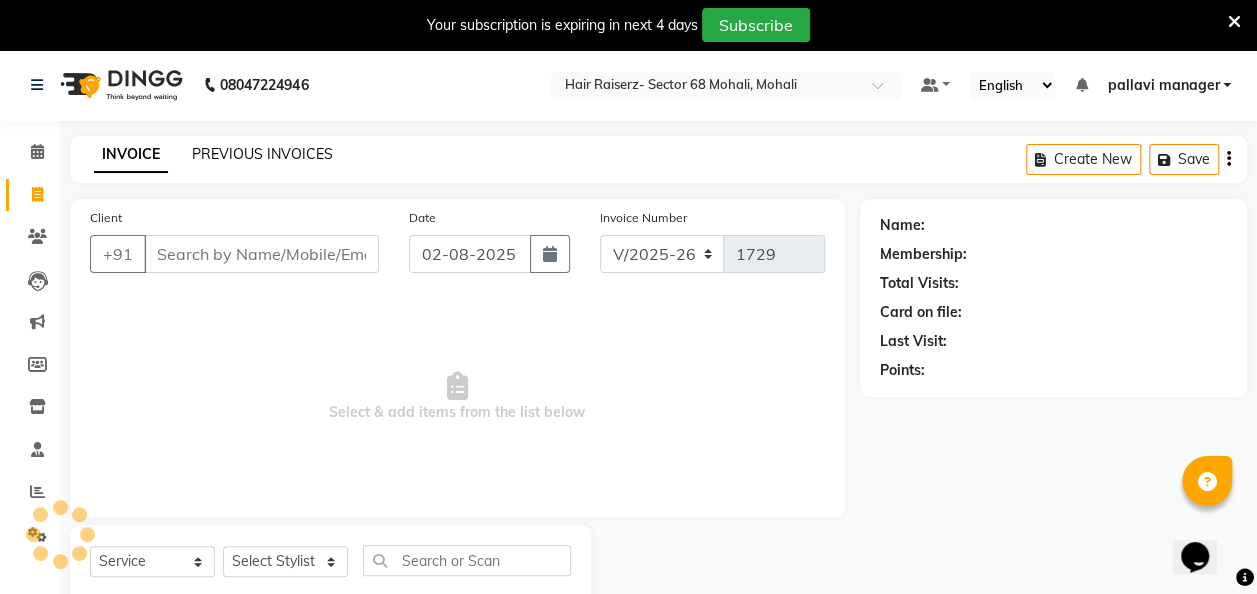 click on "PREVIOUS INVOICES" 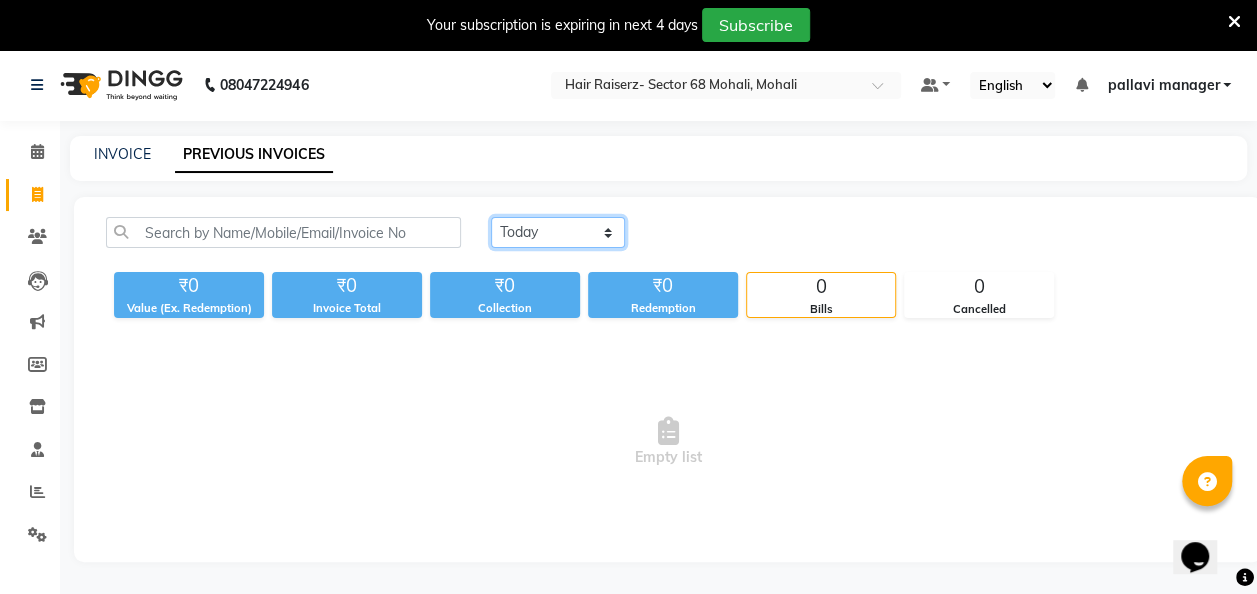 click on "Today Yesterday Custom Range" 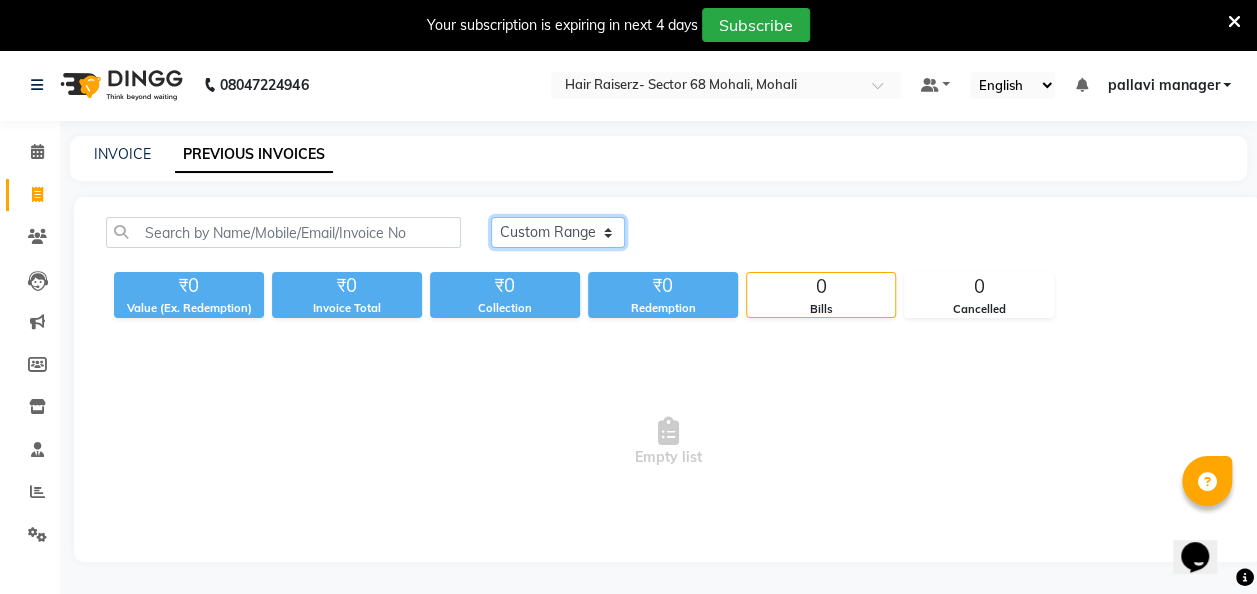 click on "Today Yesterday Custom Range" 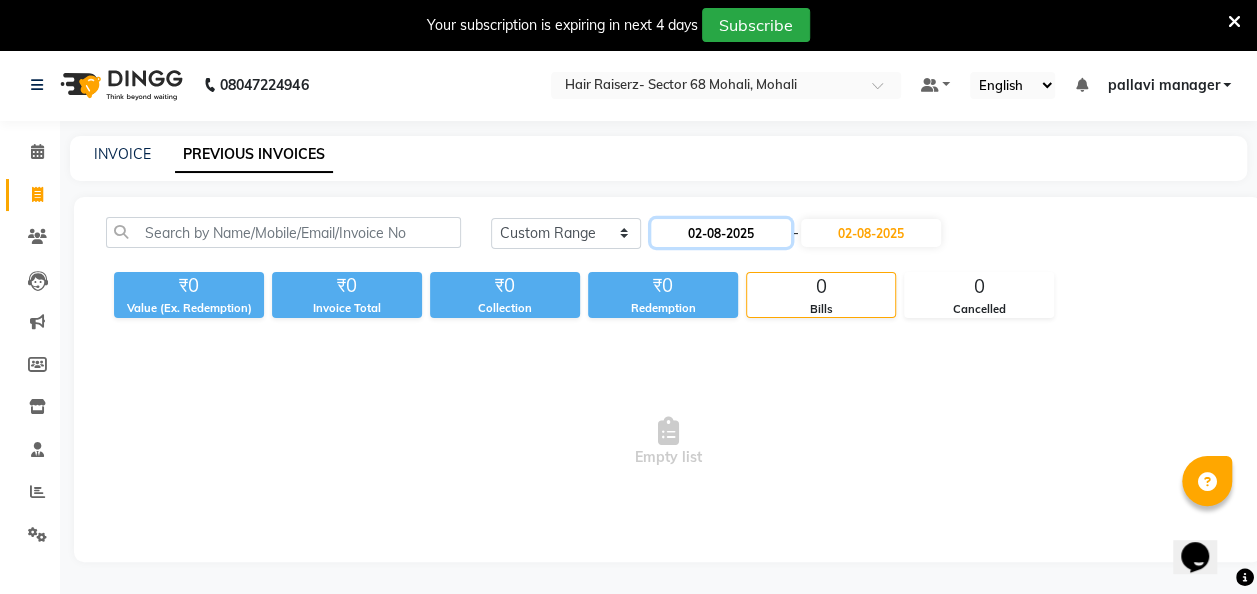 click on "02-08-2025" 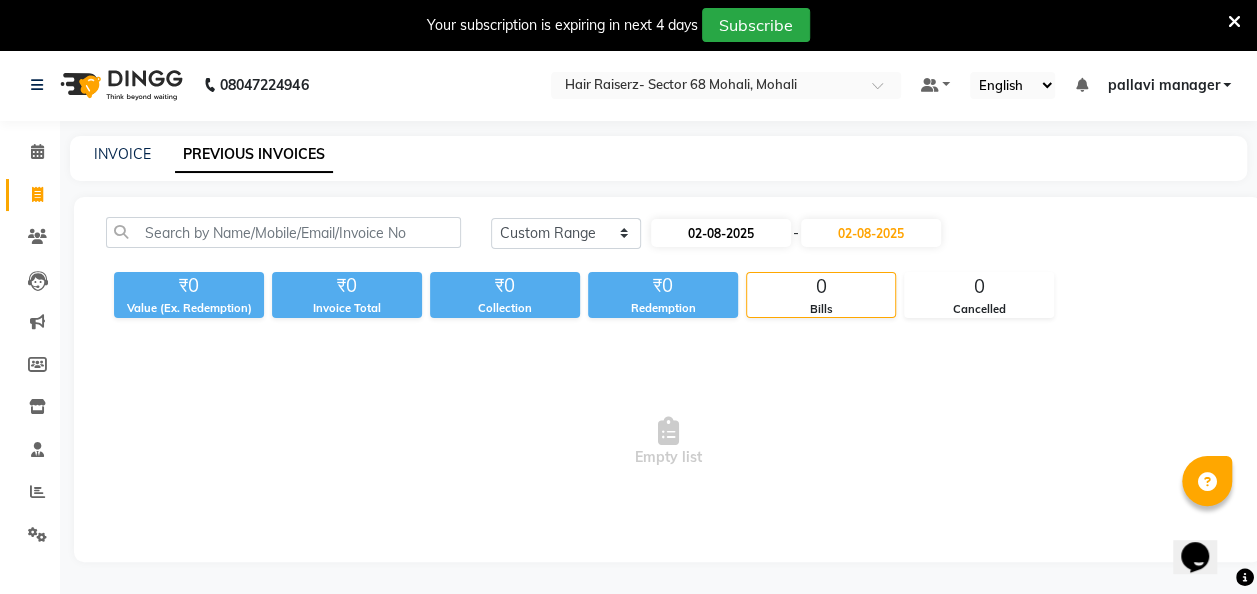 select on "8" 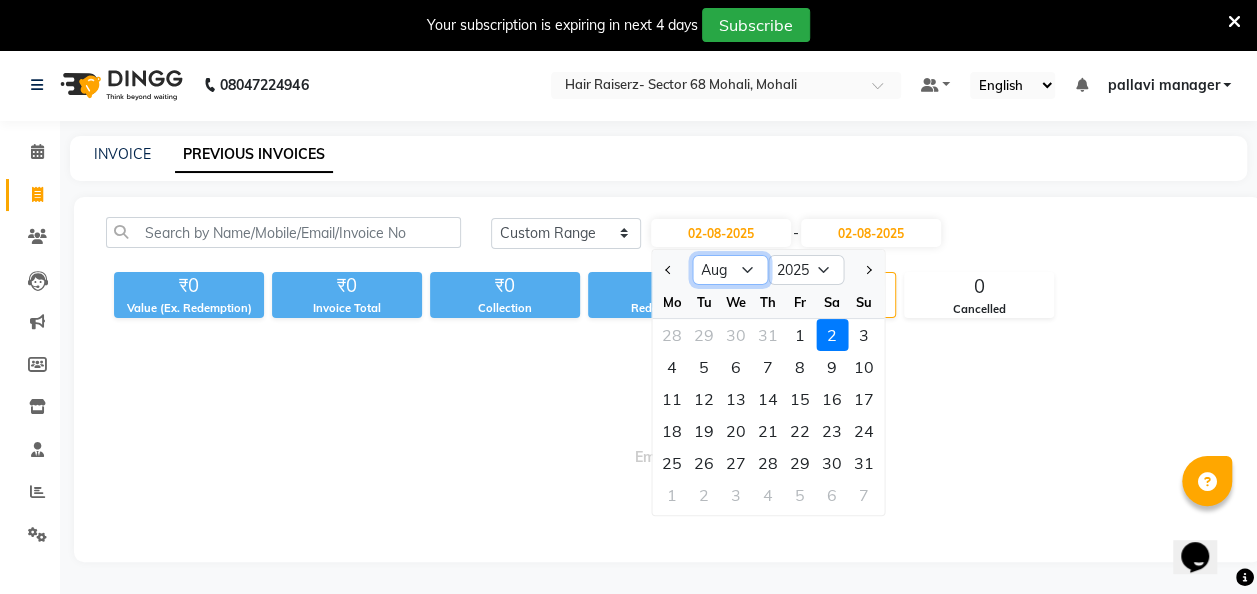 click on "Jan Feb Mar Apr May Jun Jul Aug Sep Oct Nov Dec" 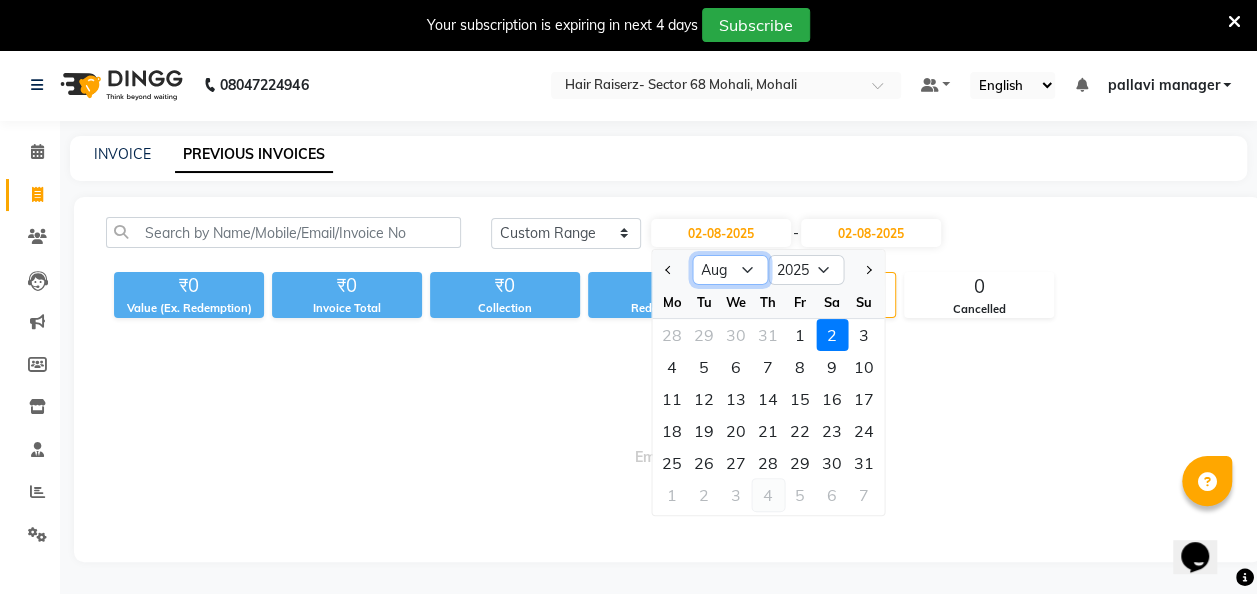 select on "7" 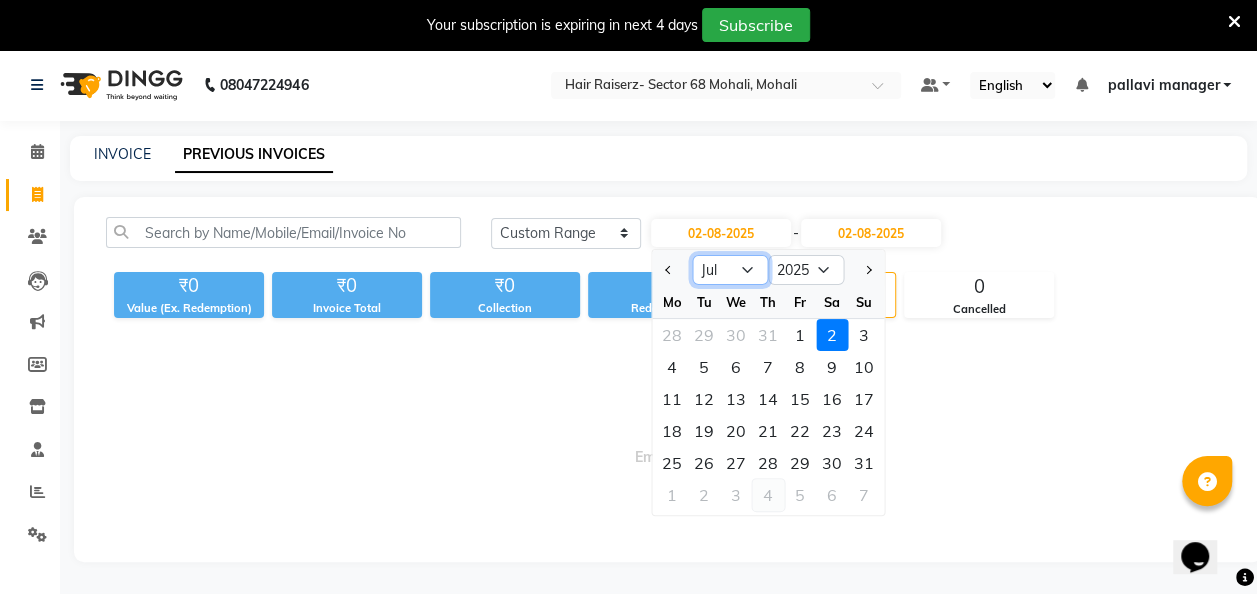 click on "Jan Feb Mar Apr May Jun Jul Aug Sep Oct Nov Dec" 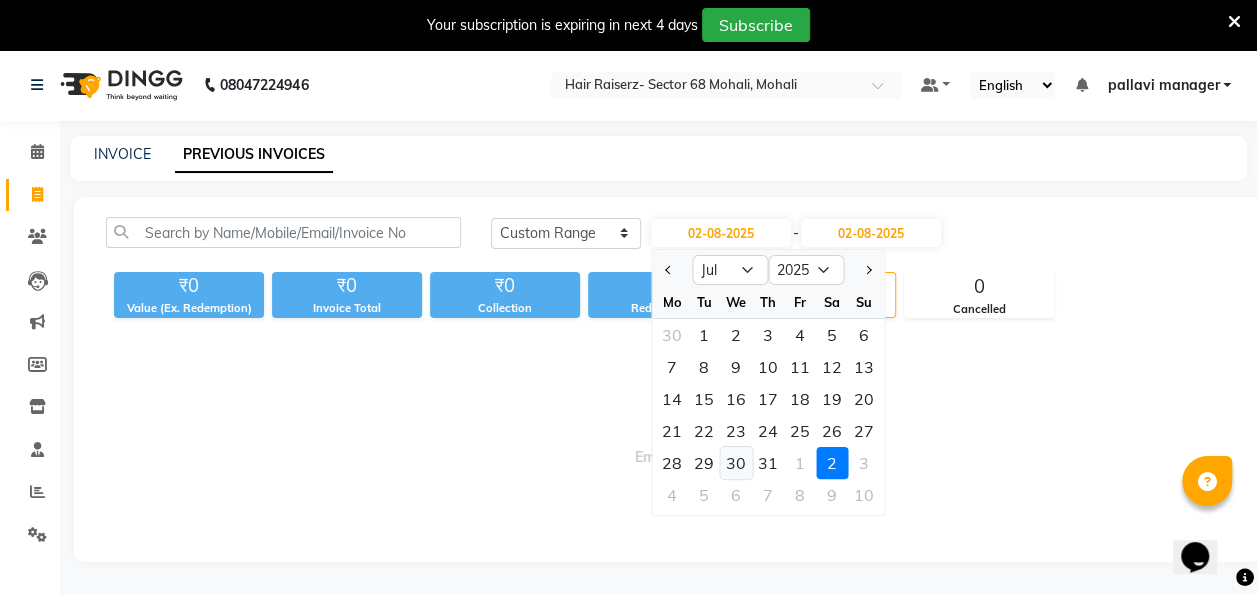 click on "30" 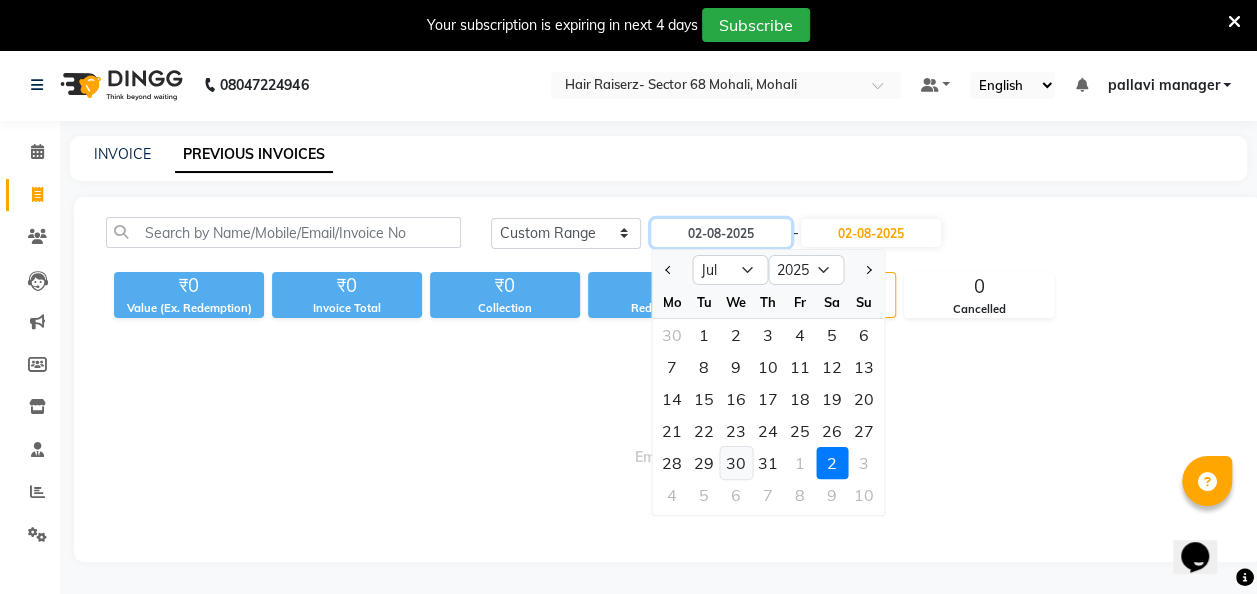 type on "30-07-2025" 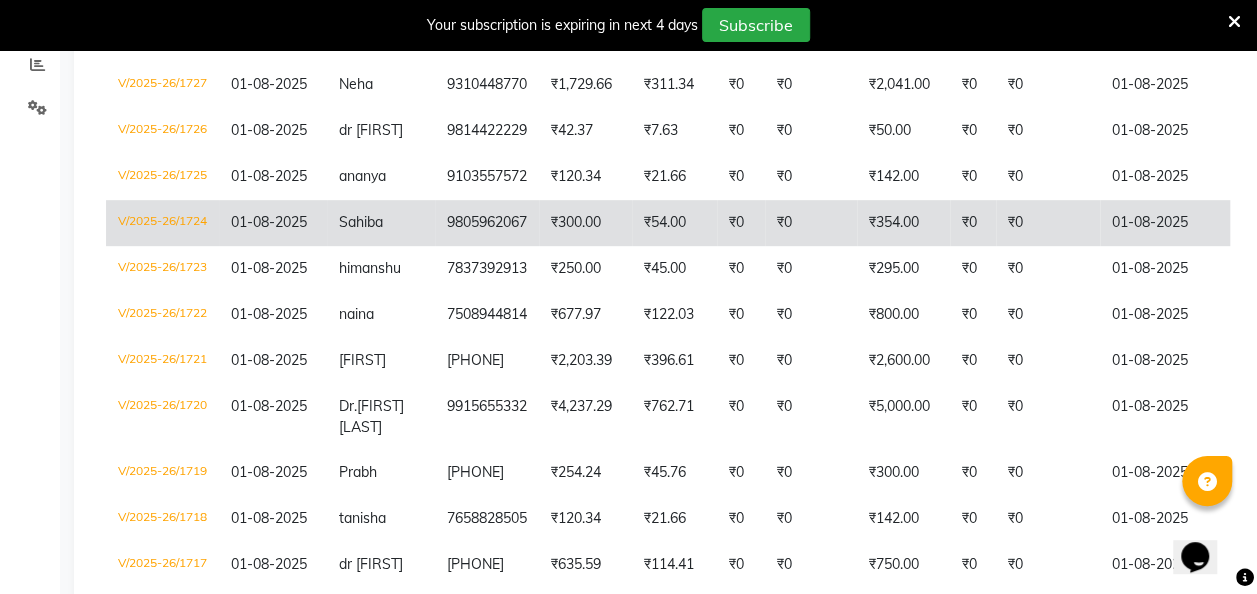 scroll, scrollTop: 0, scrollLeft: 0, axis: both 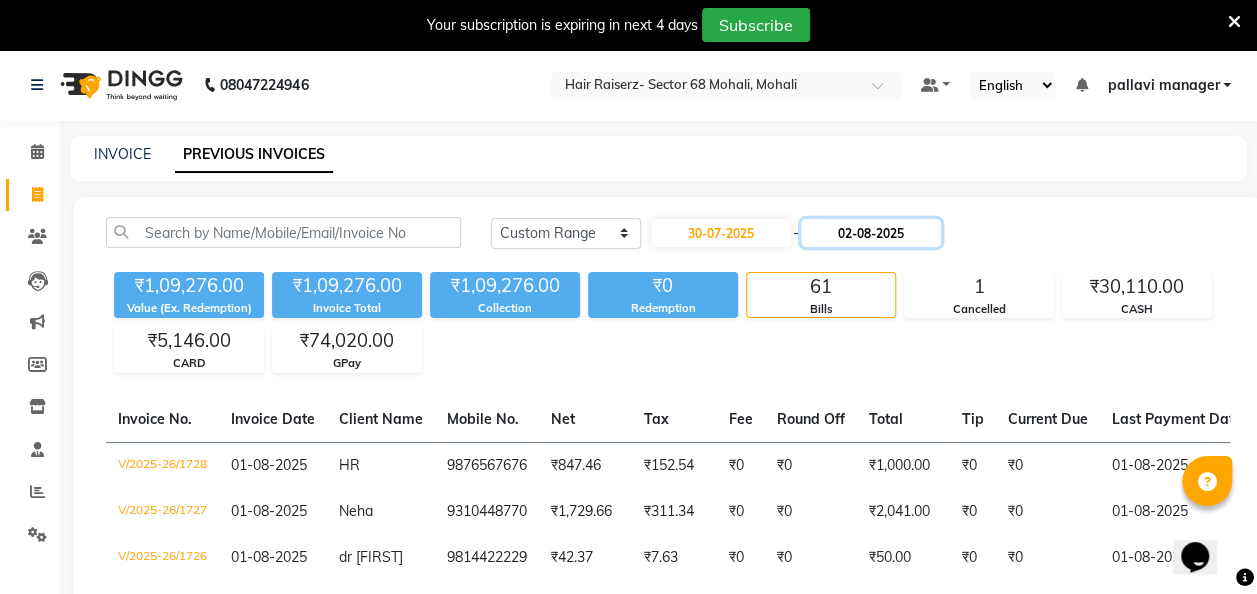 click on "02-08-2025" 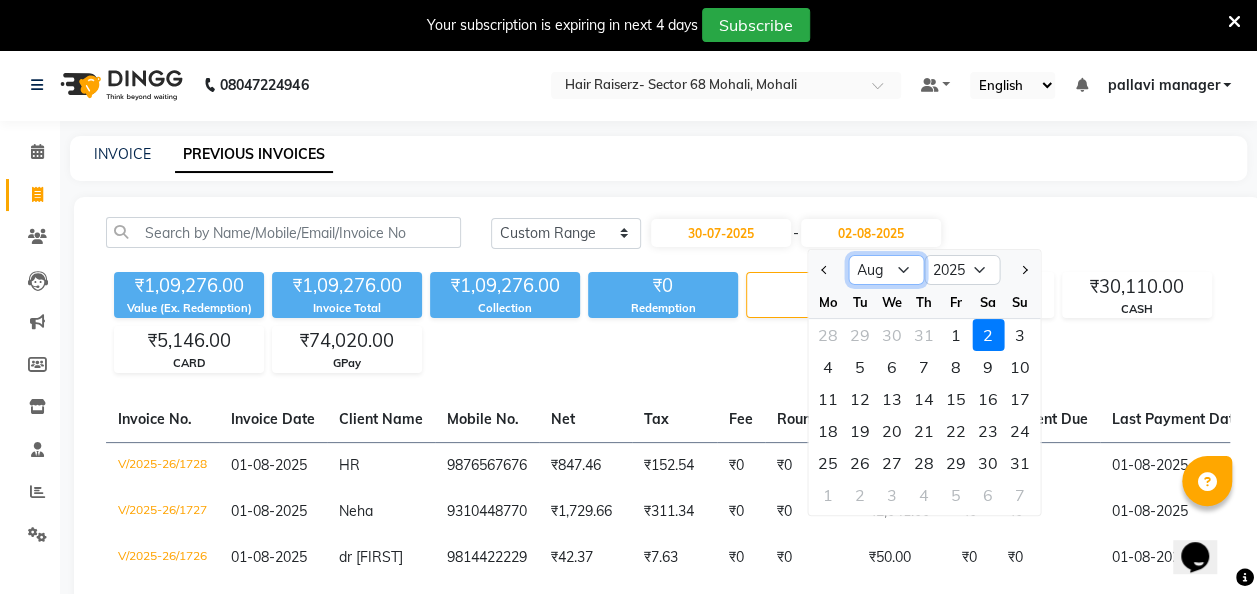 click on "Jul Aug Sep Oct Nov Dec" 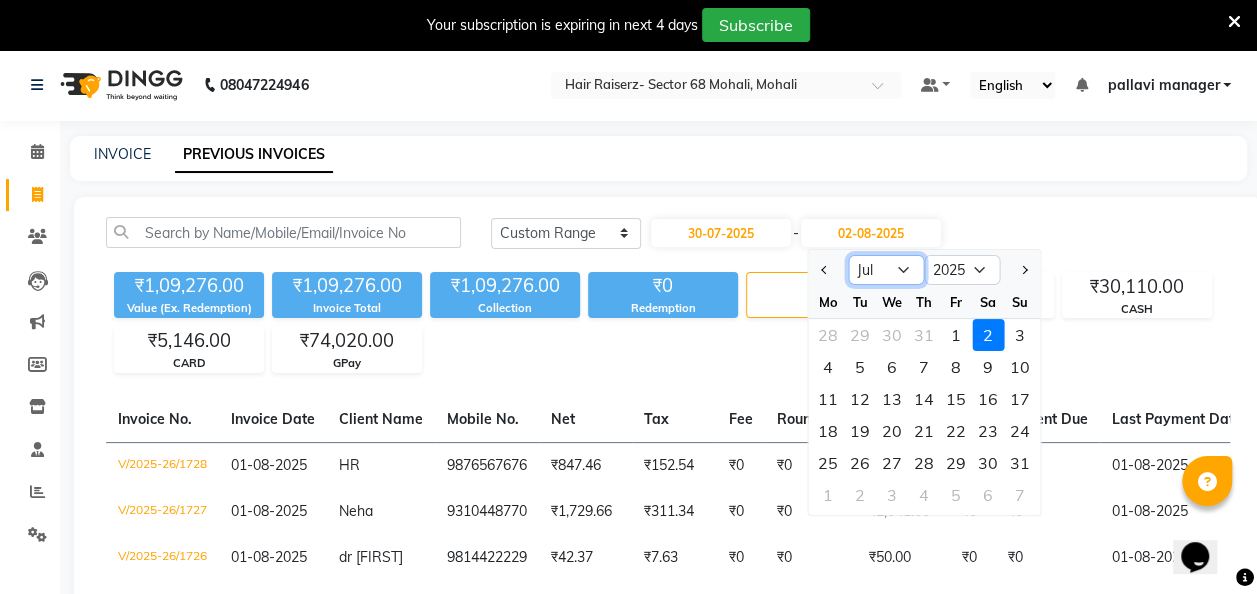 click on "Jul Aug Sep Oct Nov Dec" 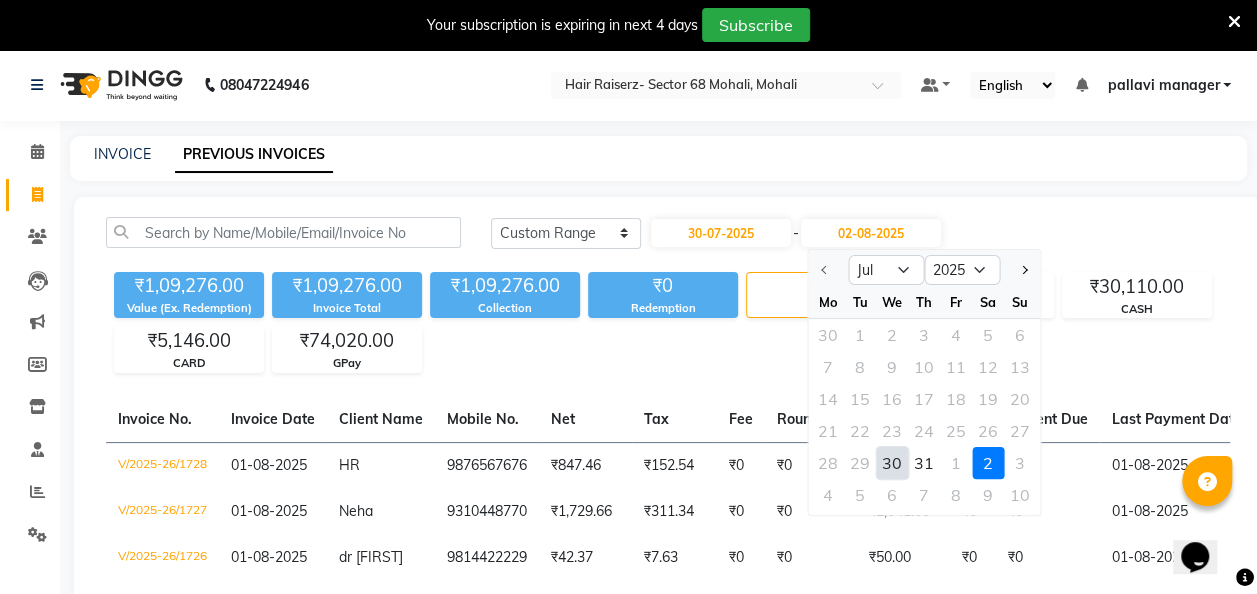 click on "30" 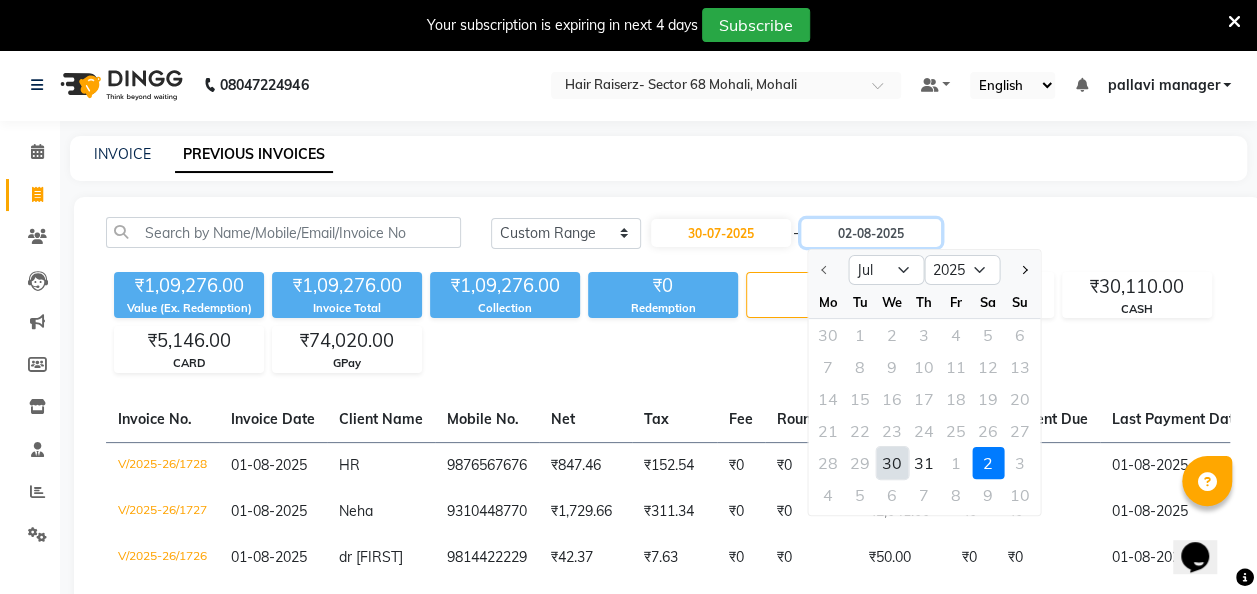 type on "30-07-2025" 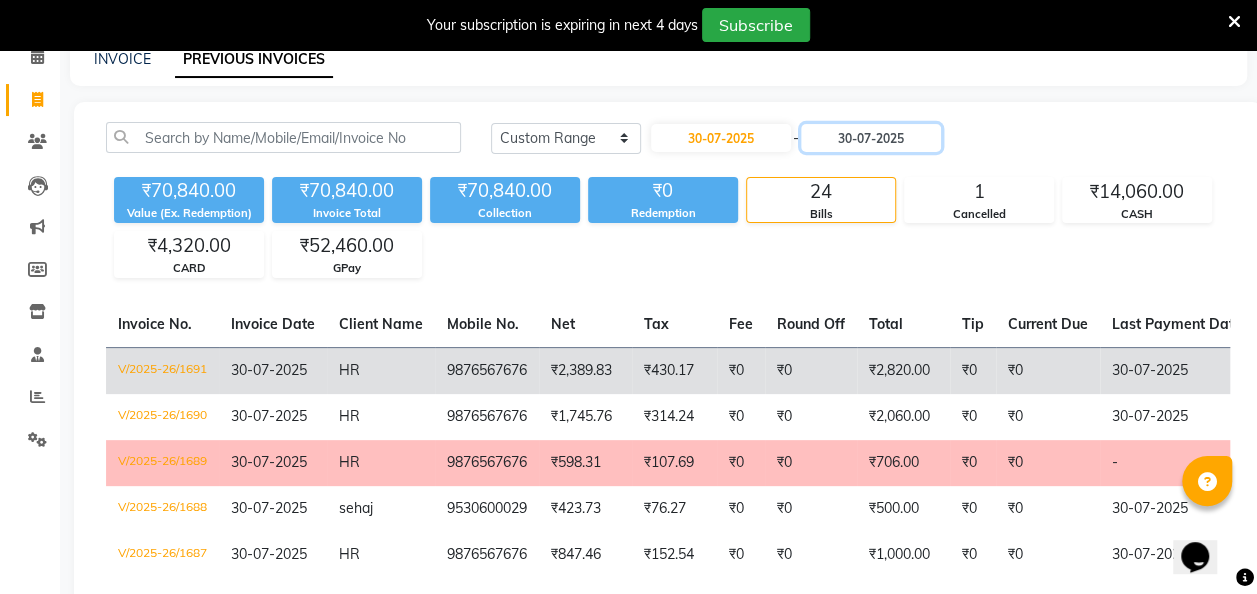 scroll, scrollTop: 96, scrollLeft: 0, axis: vertical 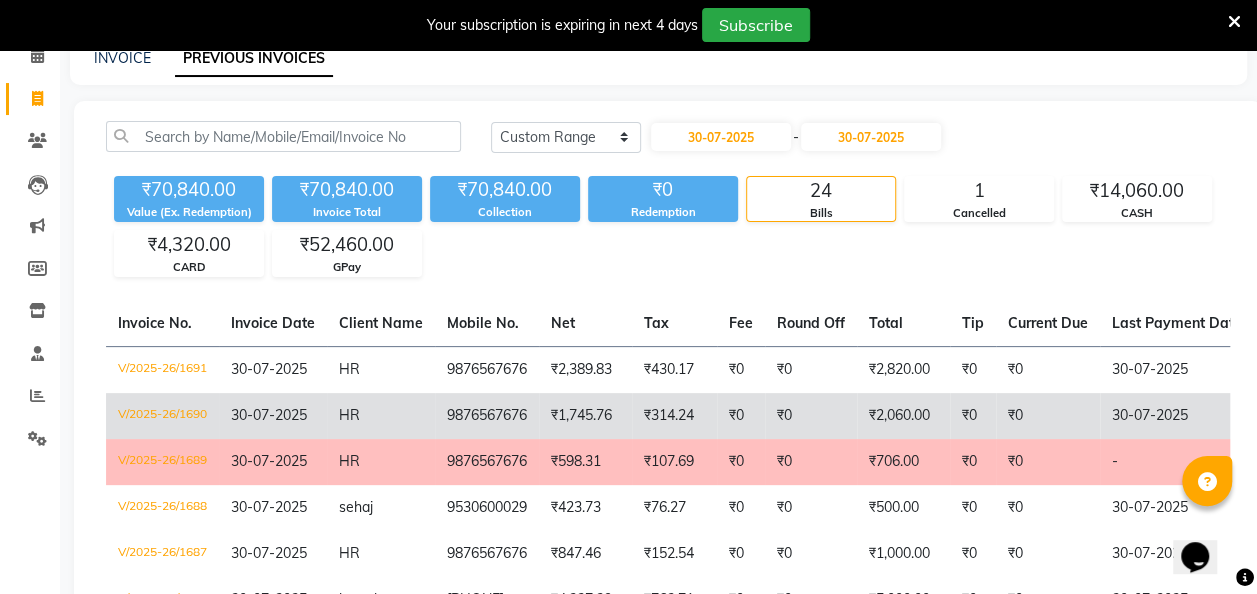 click on "₹2,060.00" 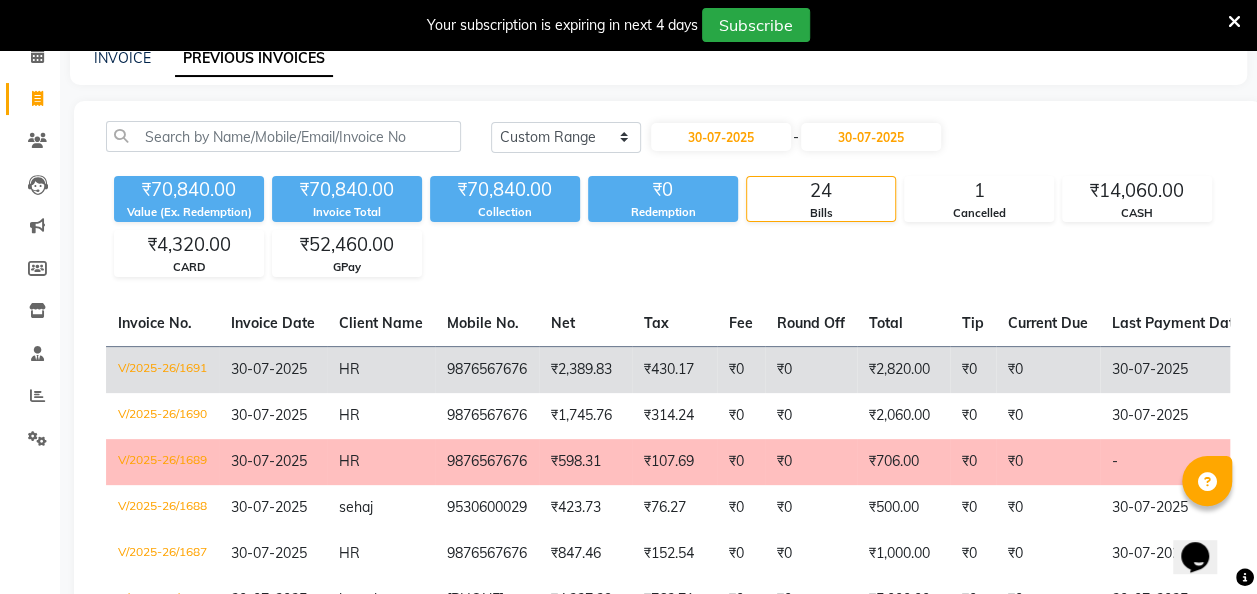scroll, scrollTop: 290, scrollLeft: 0, axis: vertical 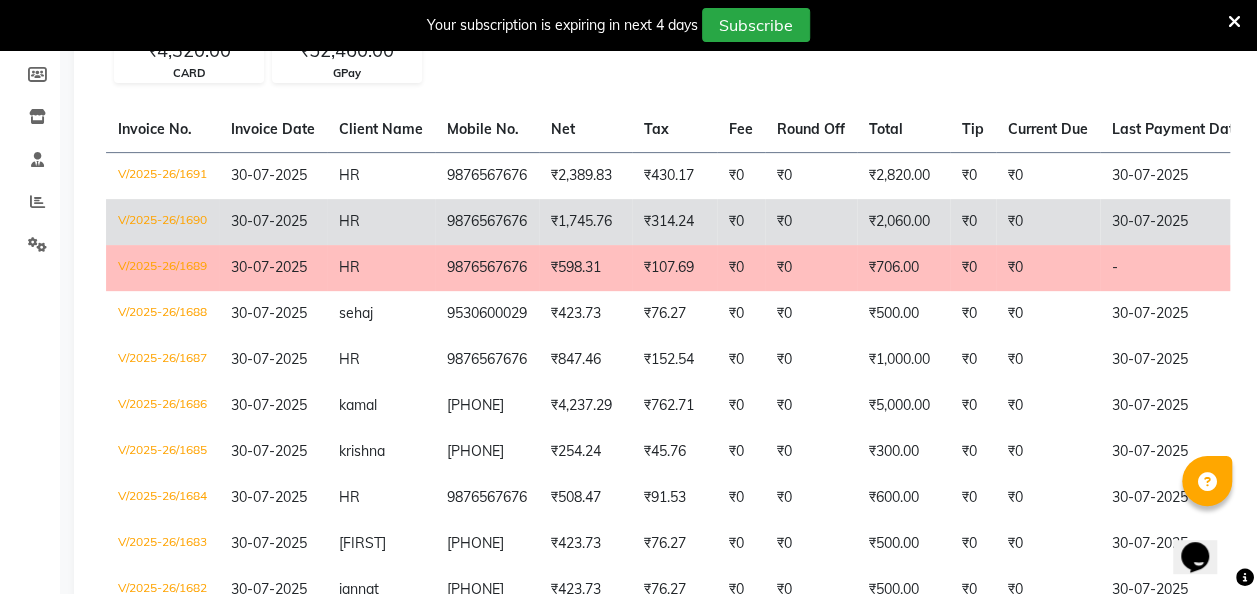 click on "₹0" 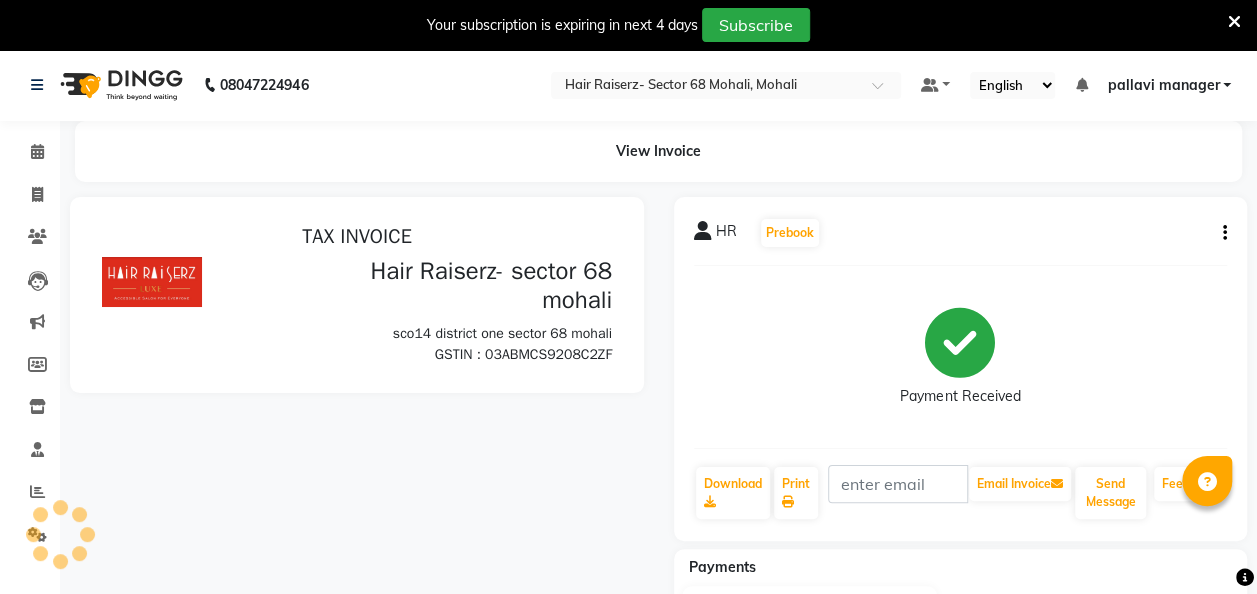 scroll, scrollTop: 0, scrollLeft: 0, axis: both 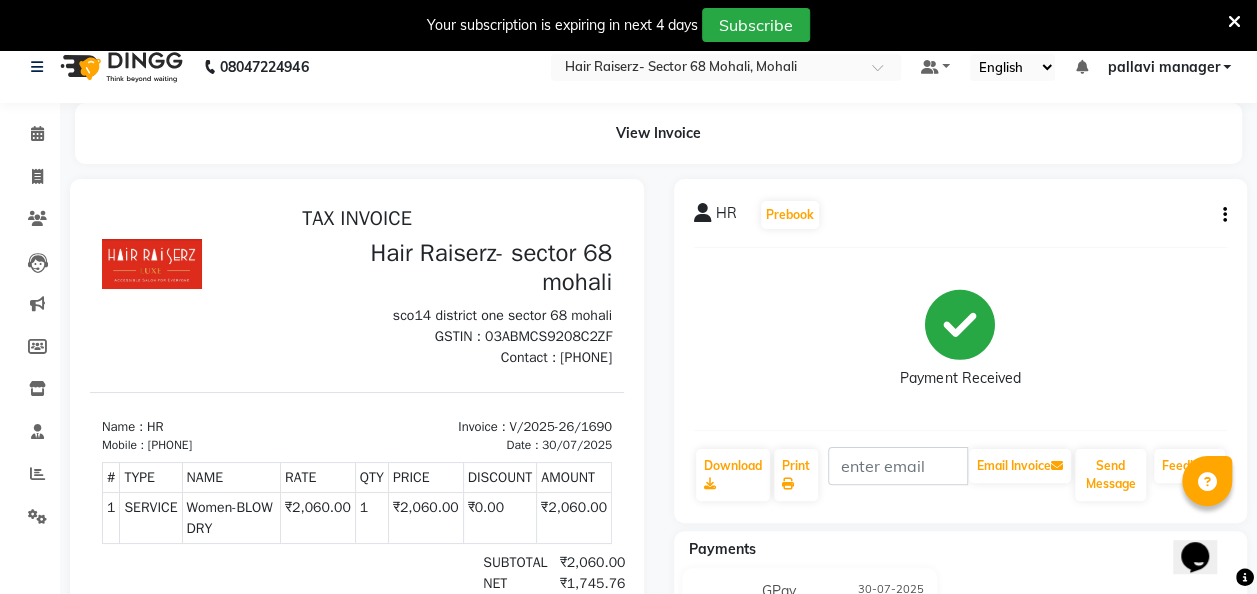 click 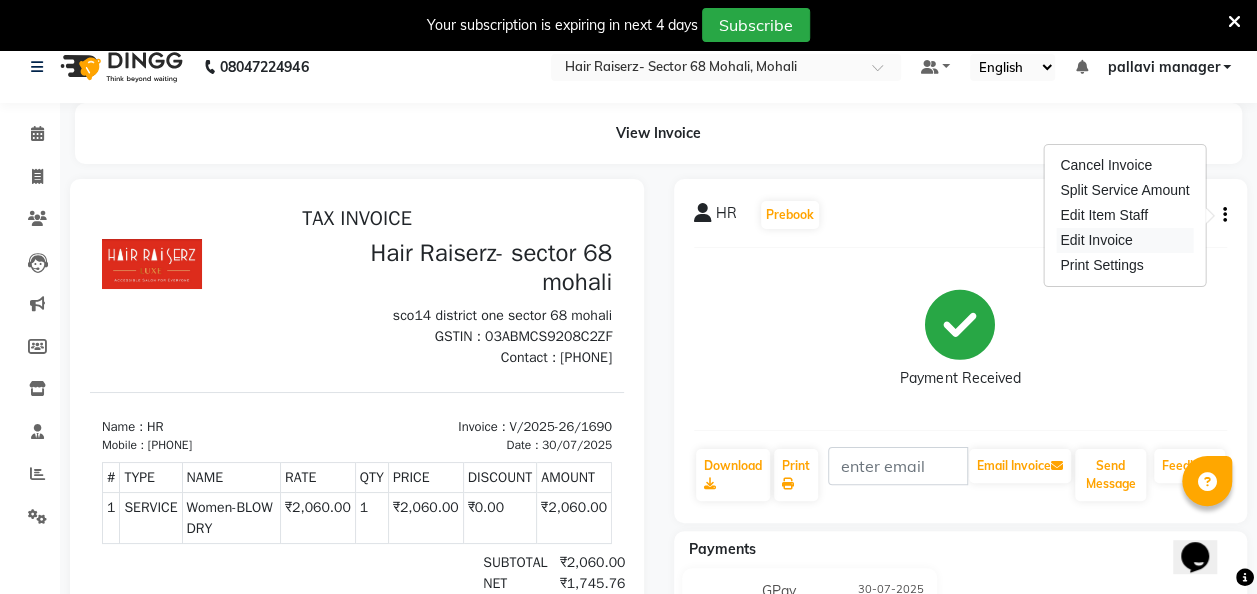 click on "Edit Invoice" at bounding box center (1124, 240) 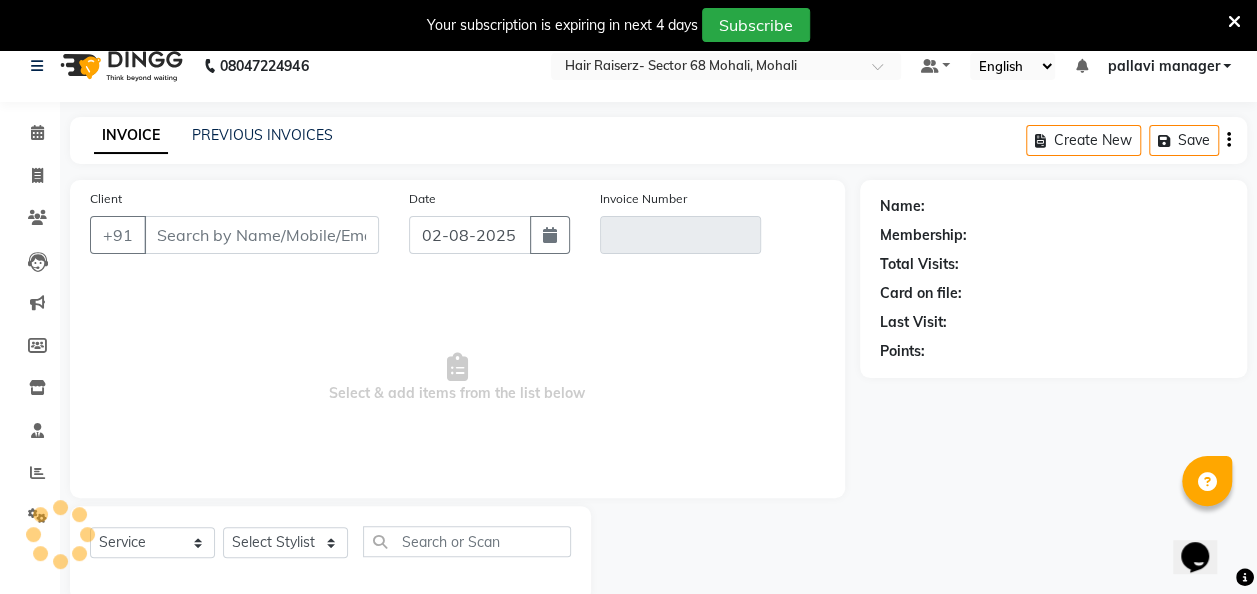 scroll, scrollTop: 55, scrollLeft: 0, axis: vertical 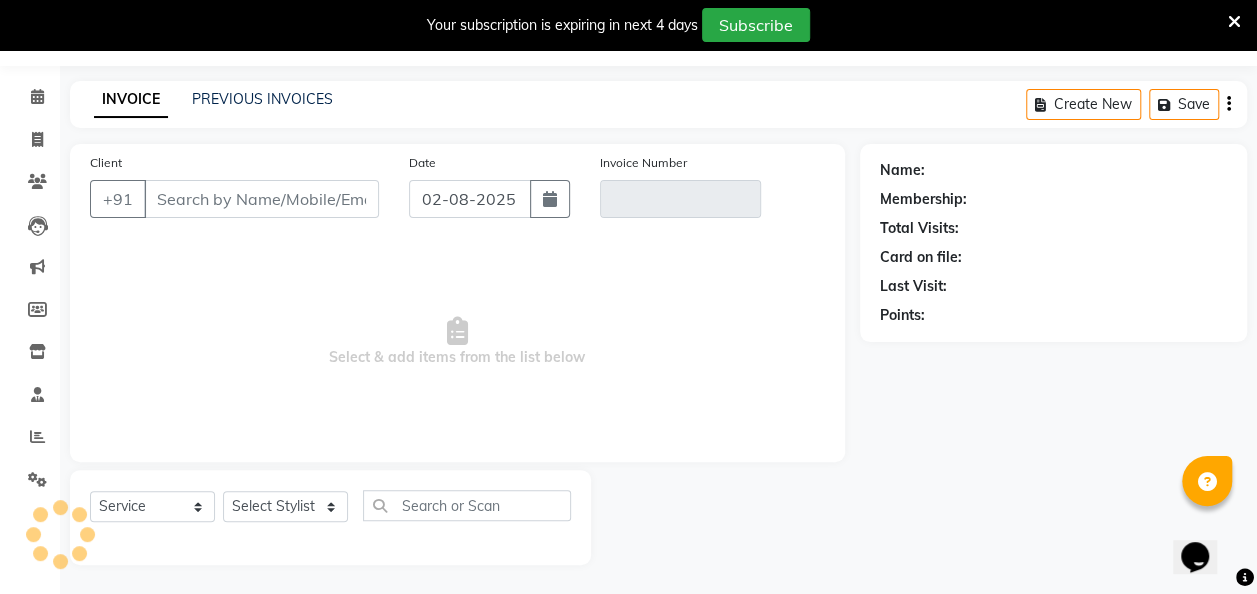 type on "9876567676" 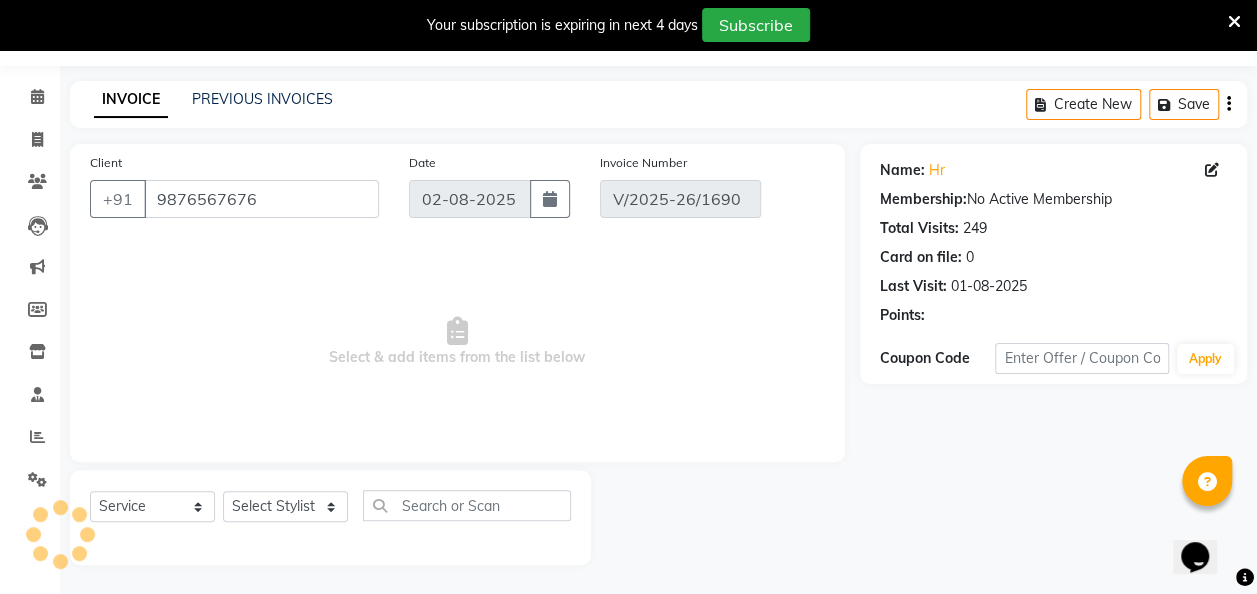 type on "30-07-2025" 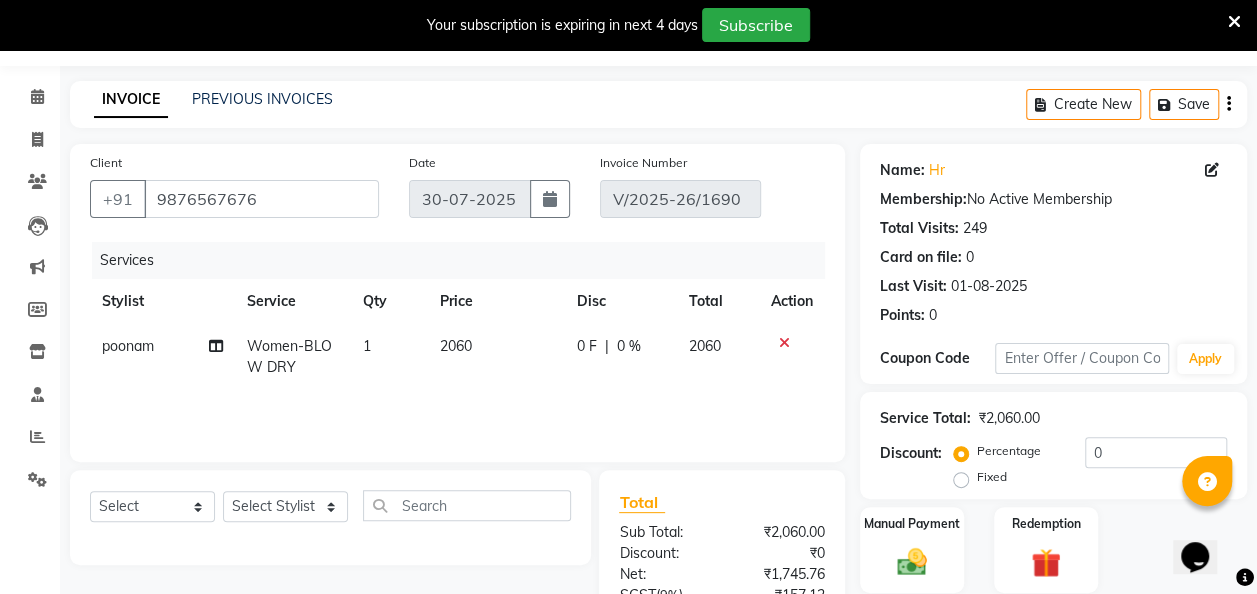 click on "2060" 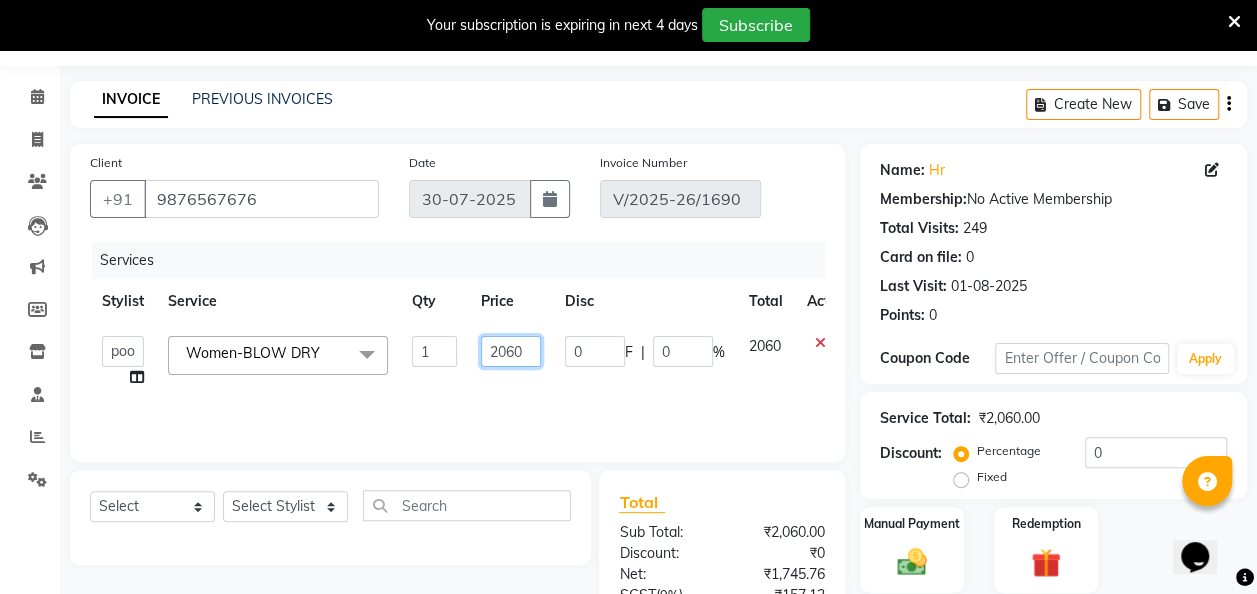 click on "2060" 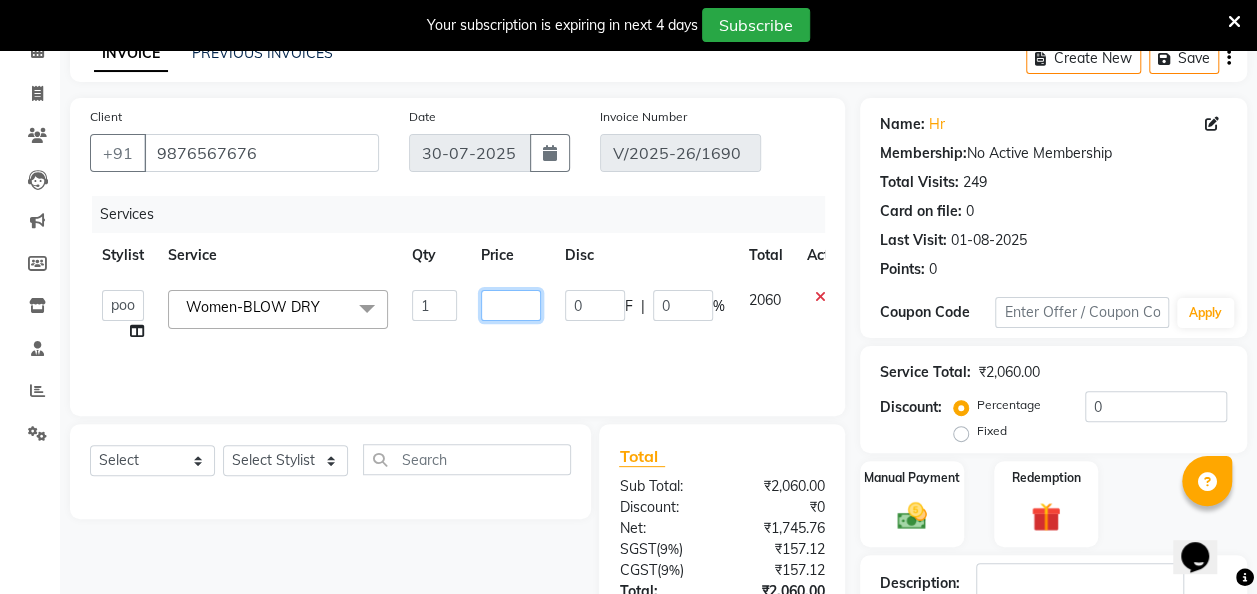 scroll, scrollTop: 103, scrollLeft: 0, axis: vertical 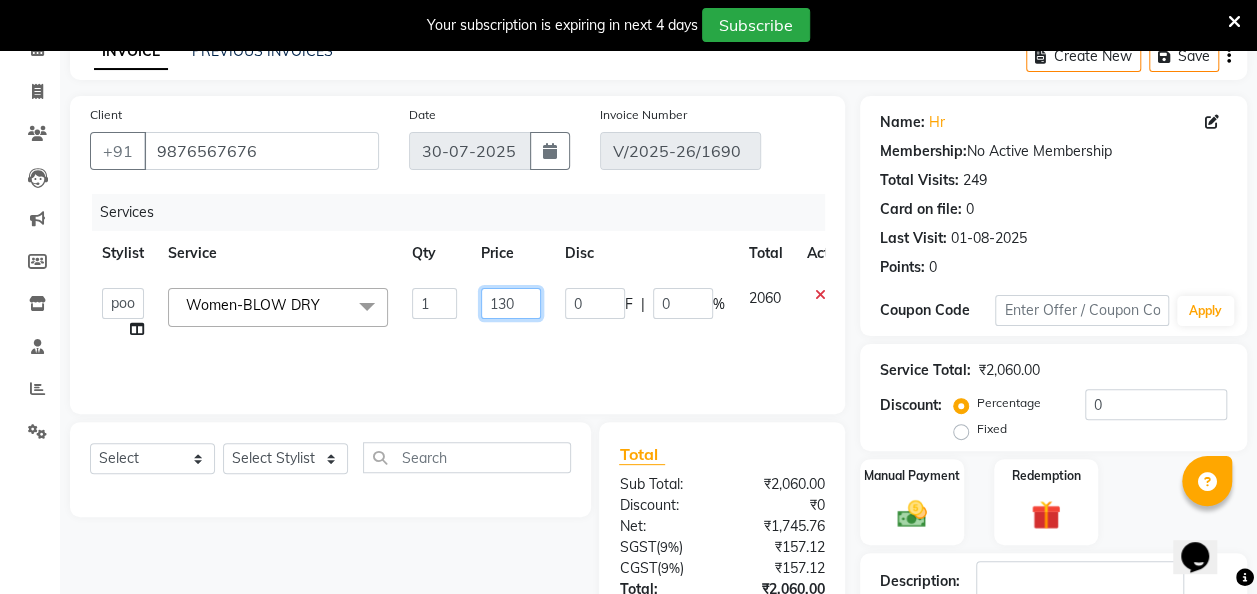 type on "1300" 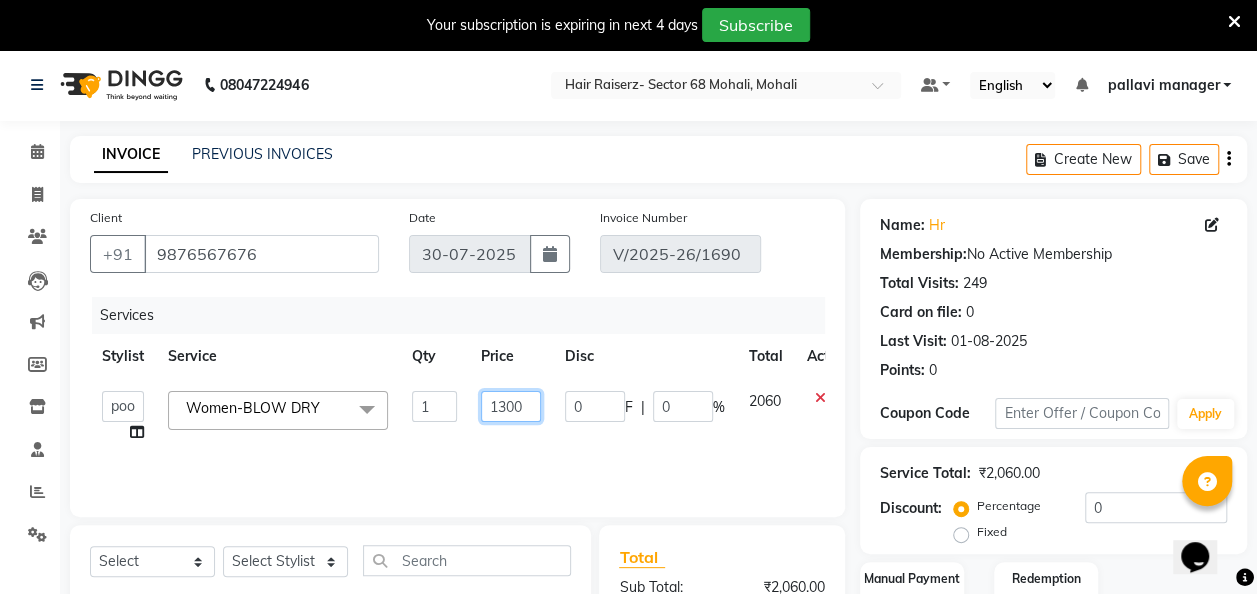 scroll, scrollTop: 295, scrollLeft: 0, axis: vertical 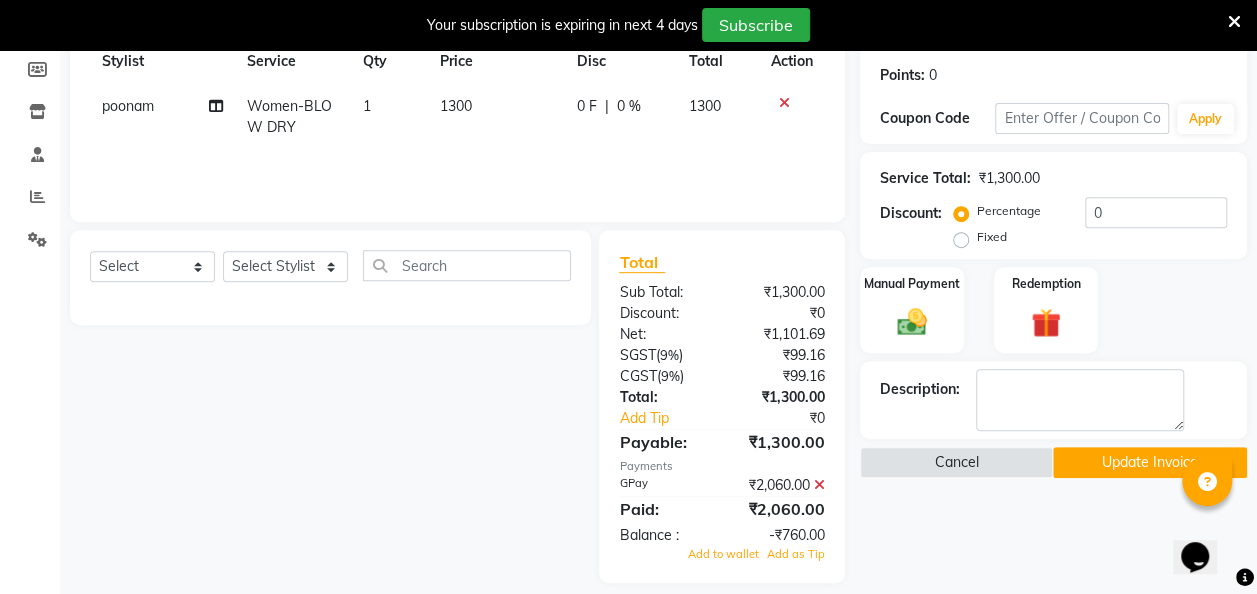 click 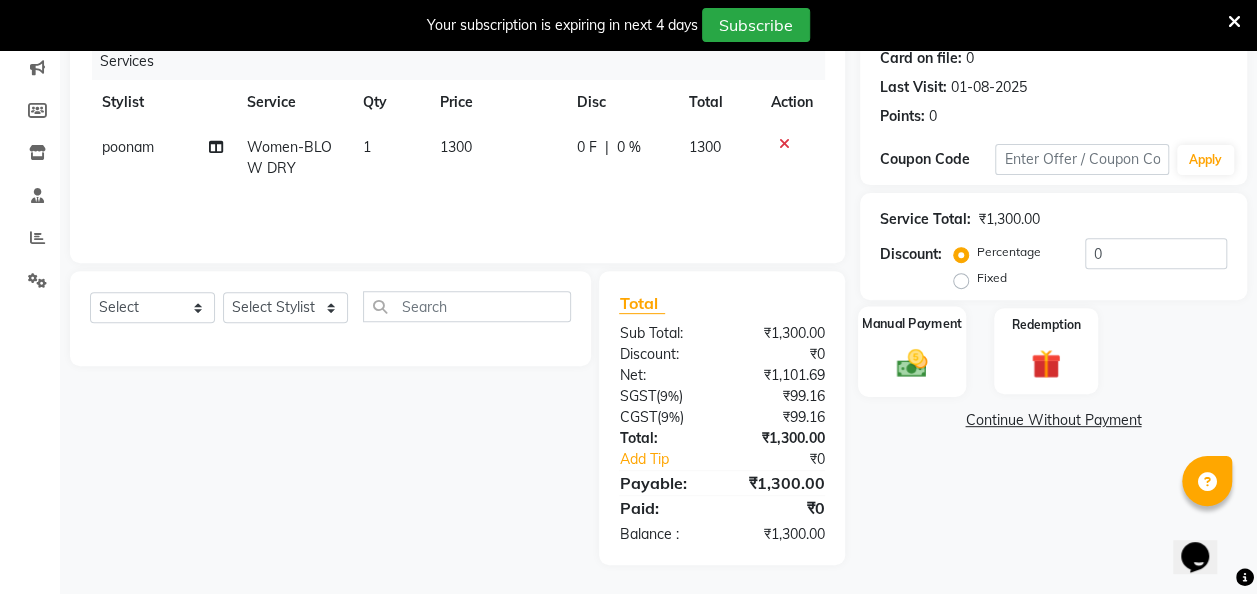 click 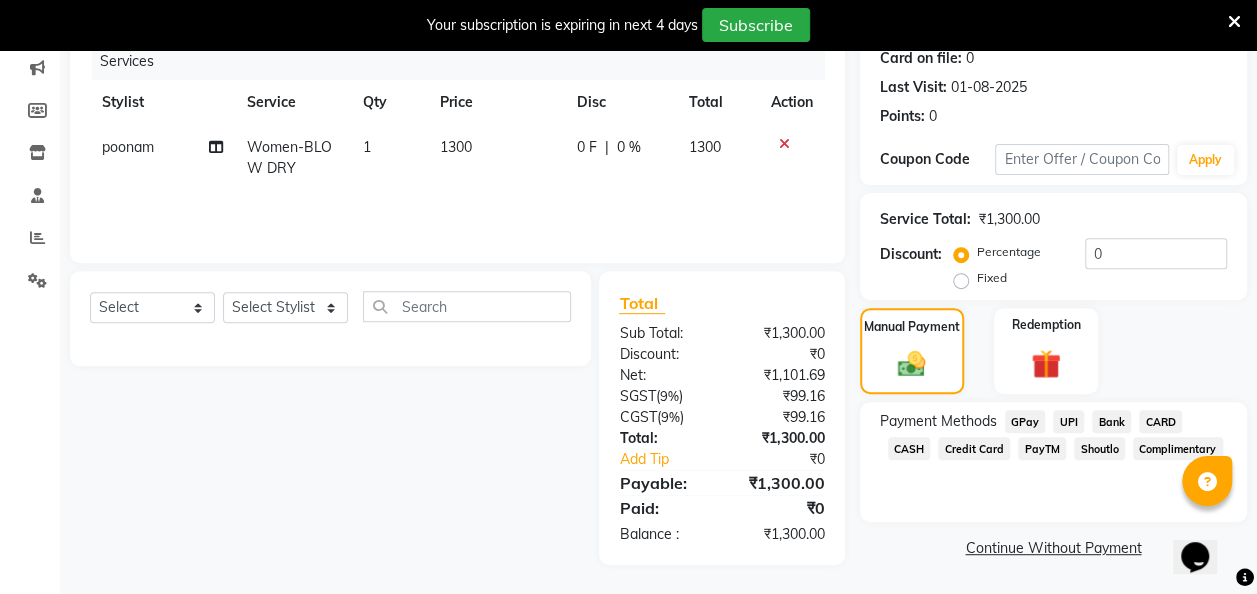 click on "GPay" 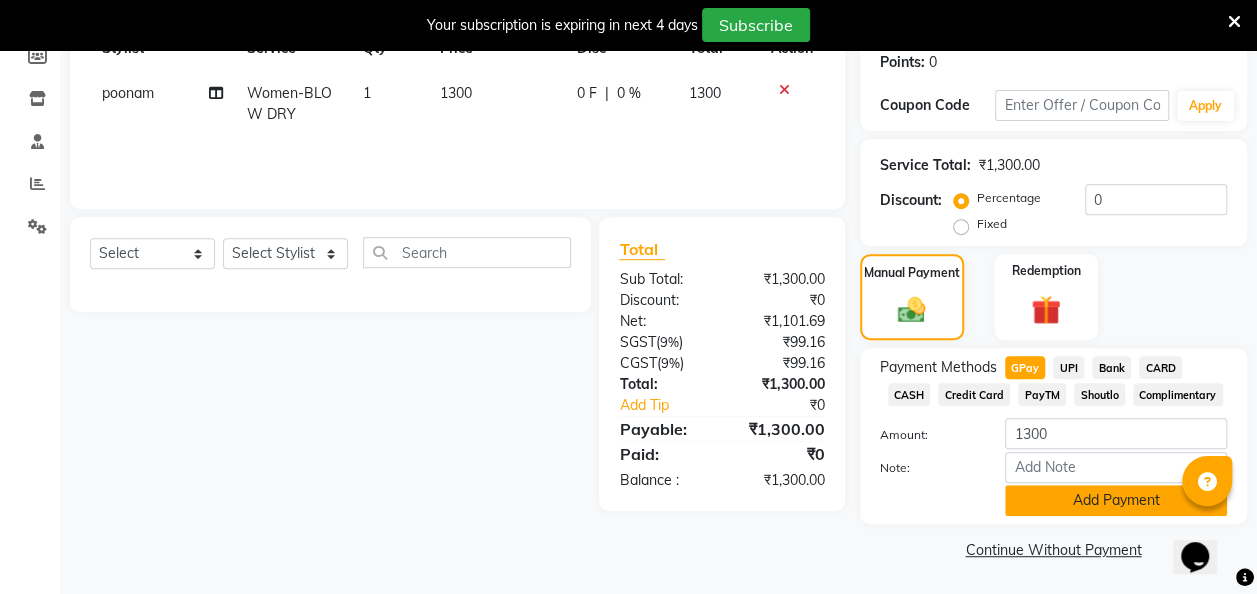 click on "Add Payment" 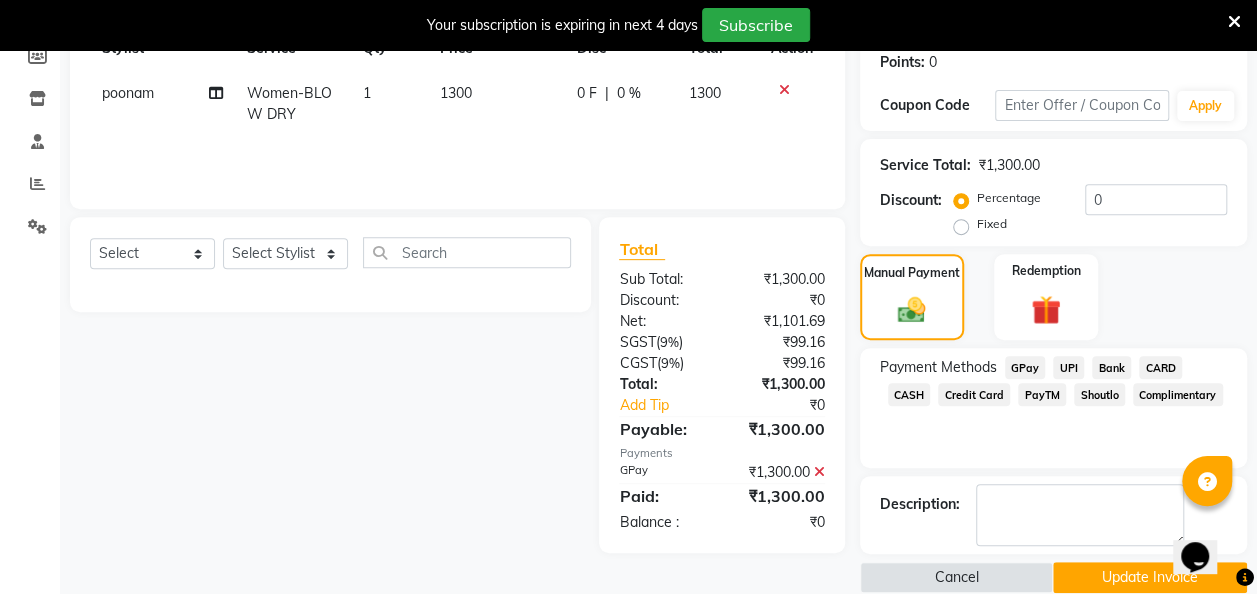 scroll, scrollTop: 336, scrollLeft: 0, axis: vertical 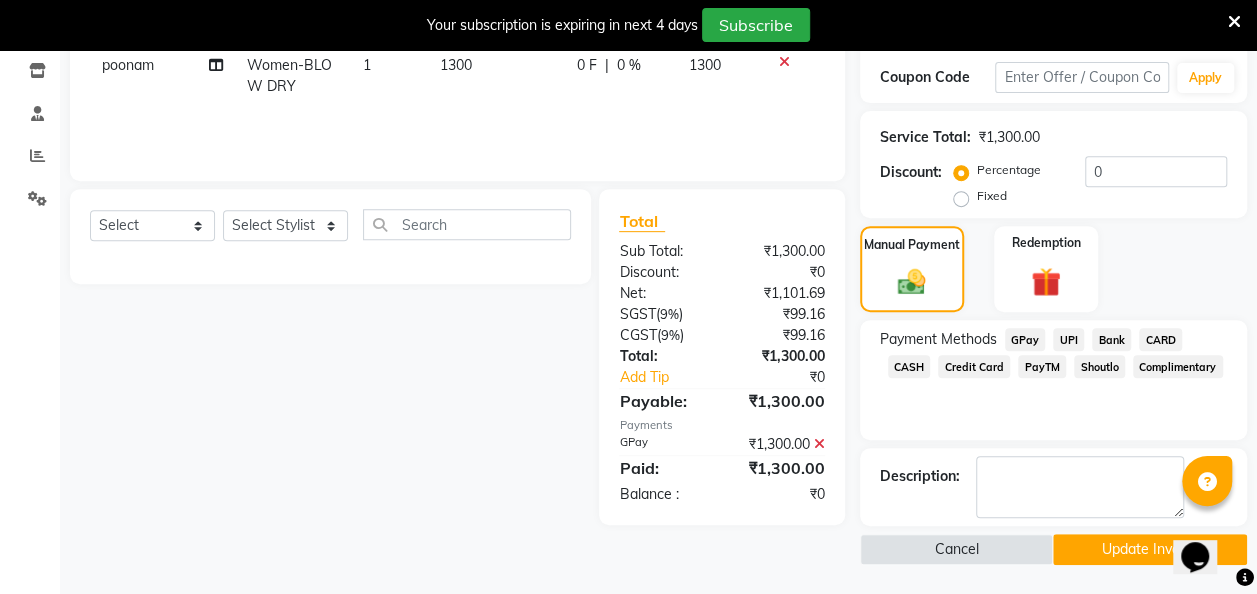 click on "Update Invoice" 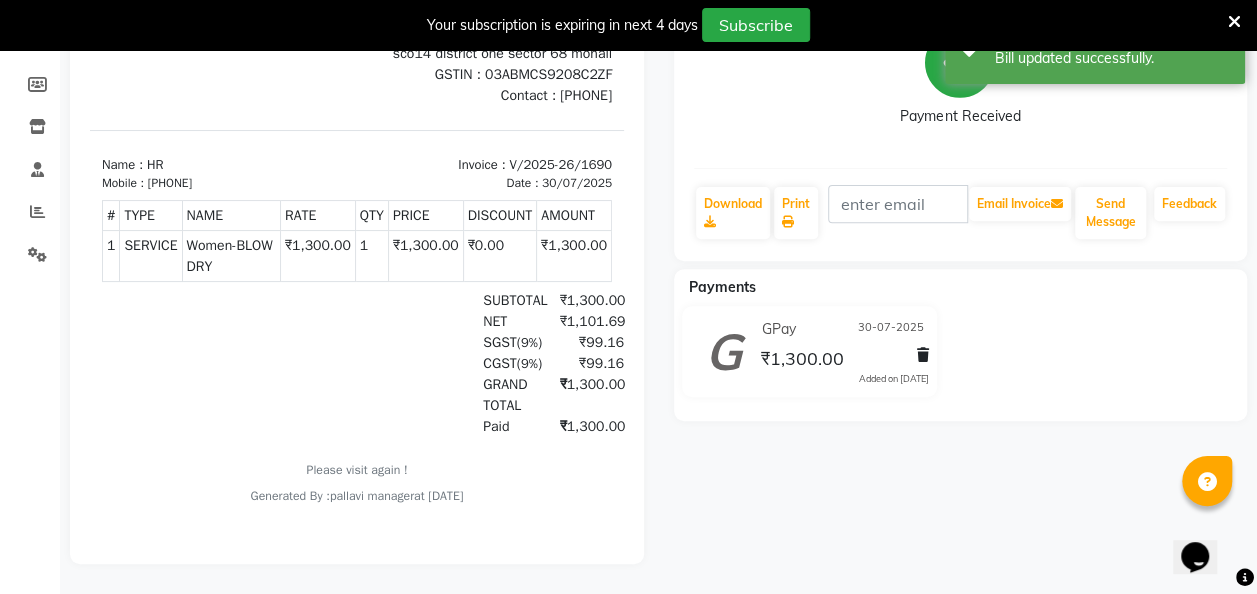 scroll, scrollTop: 0, scrollLeft: 0, axis: both 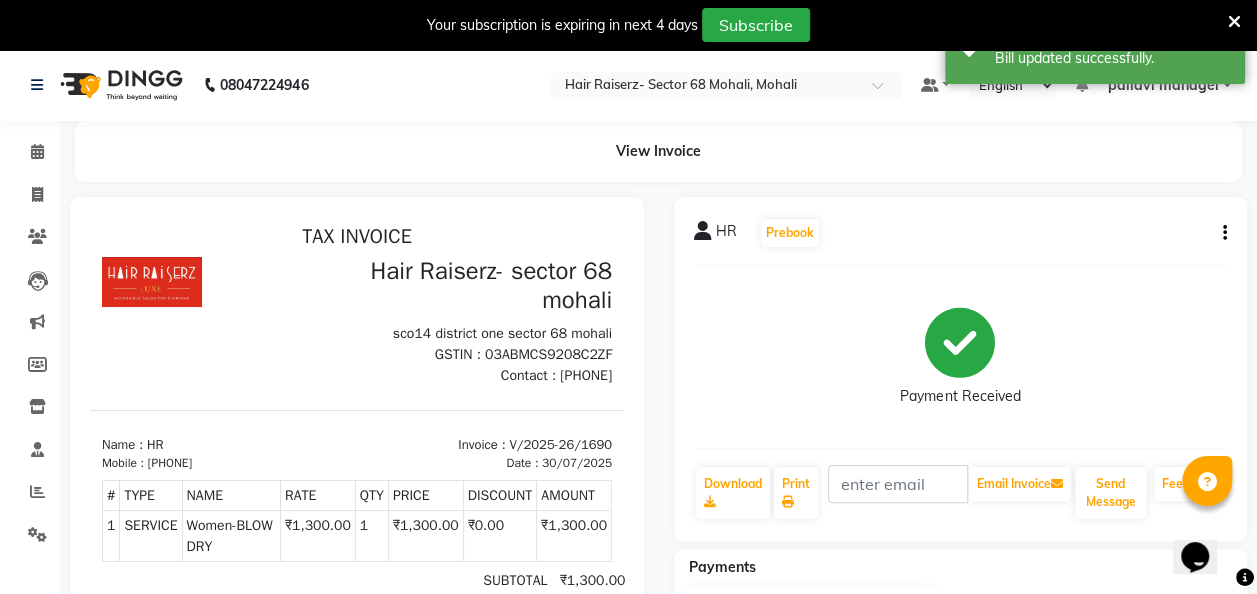 click on "Invoice" 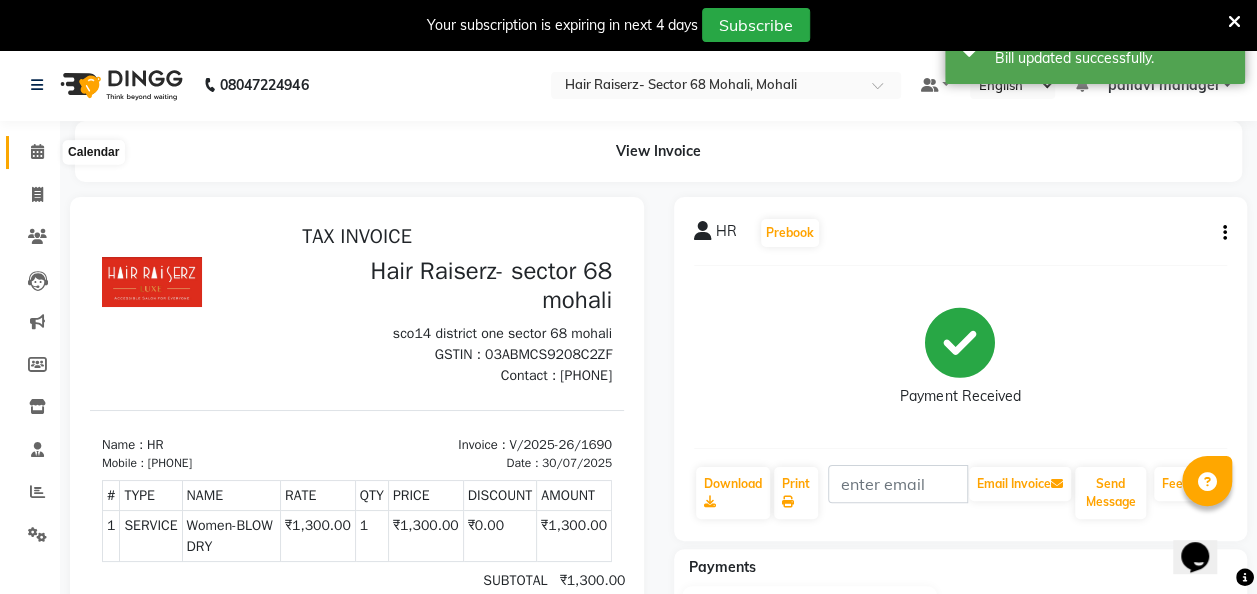 click 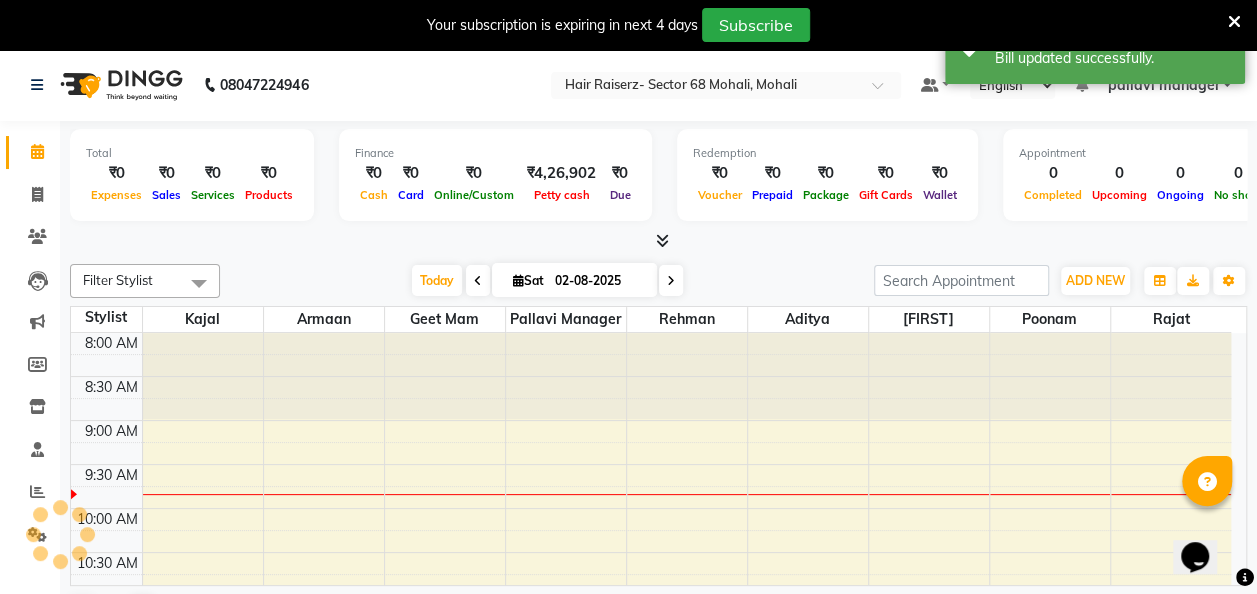 scroll, scrollTop: 0, scrollLeft: 0, axis: both 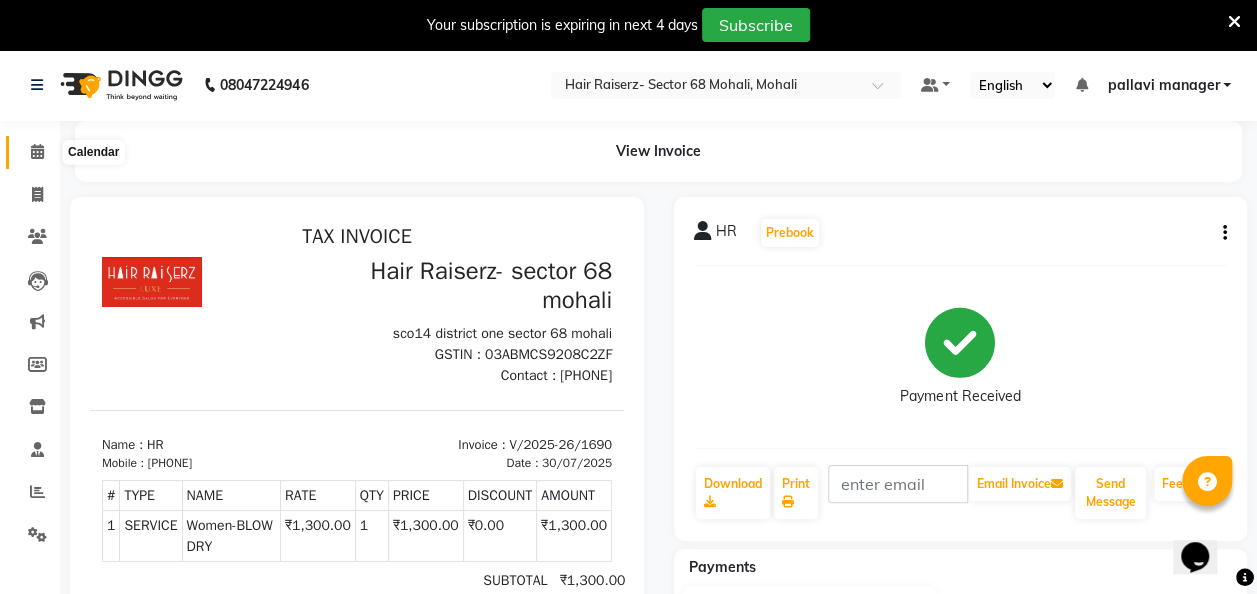click 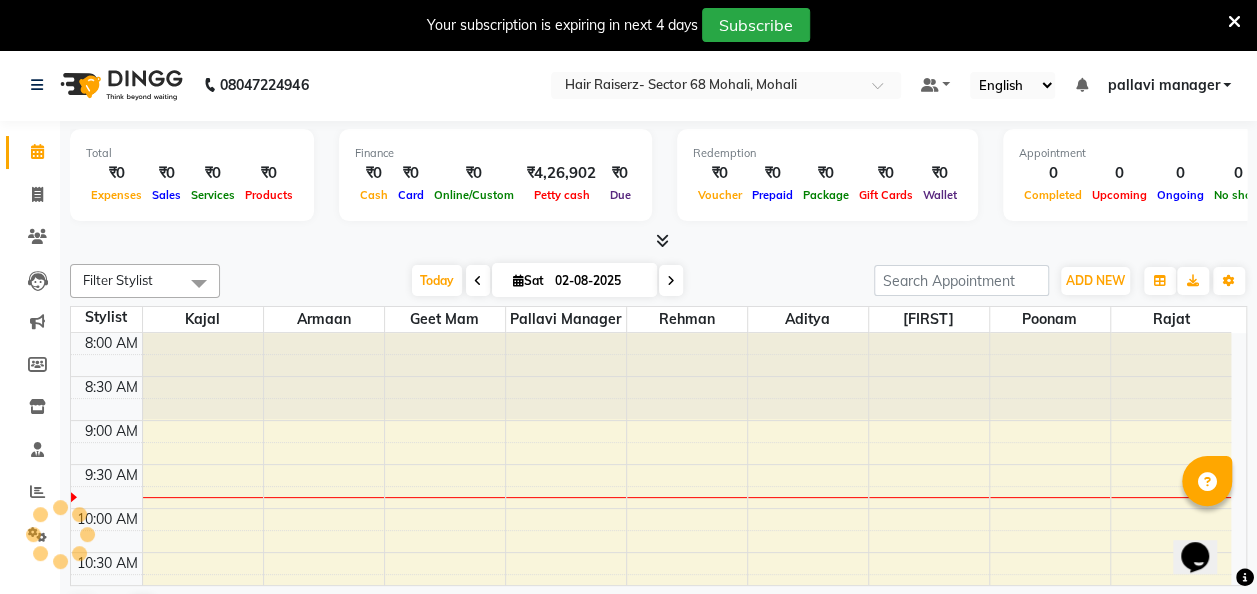 scroll, scrollTop: 0, scrollLeft: 0, axis: both 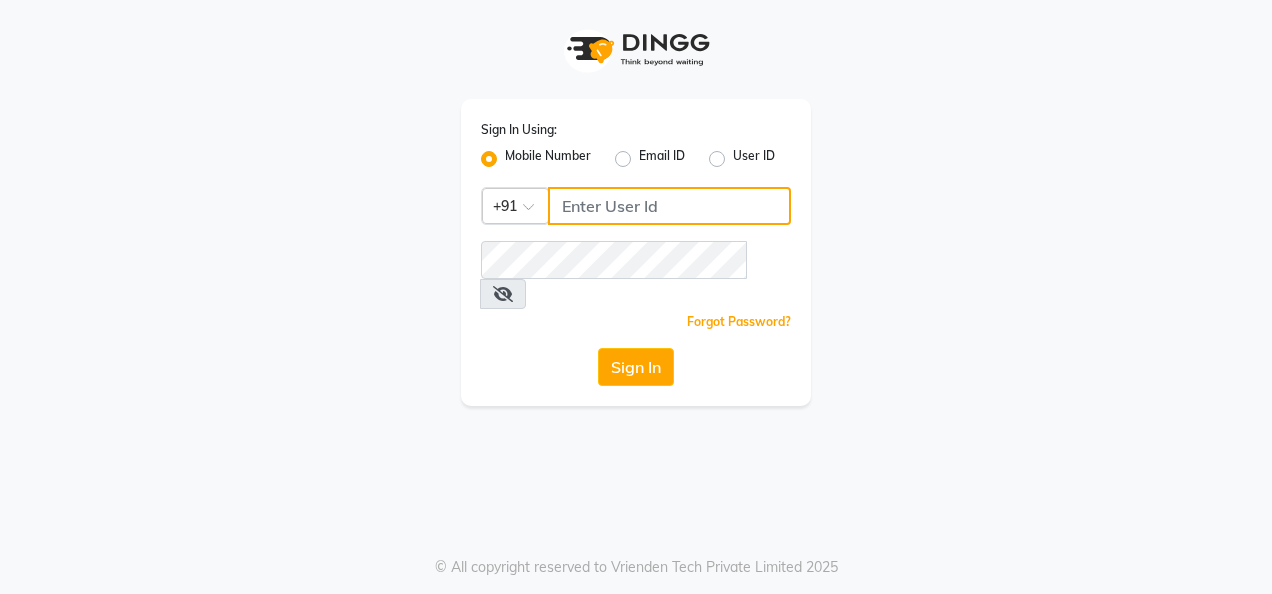 type on "7889170976" 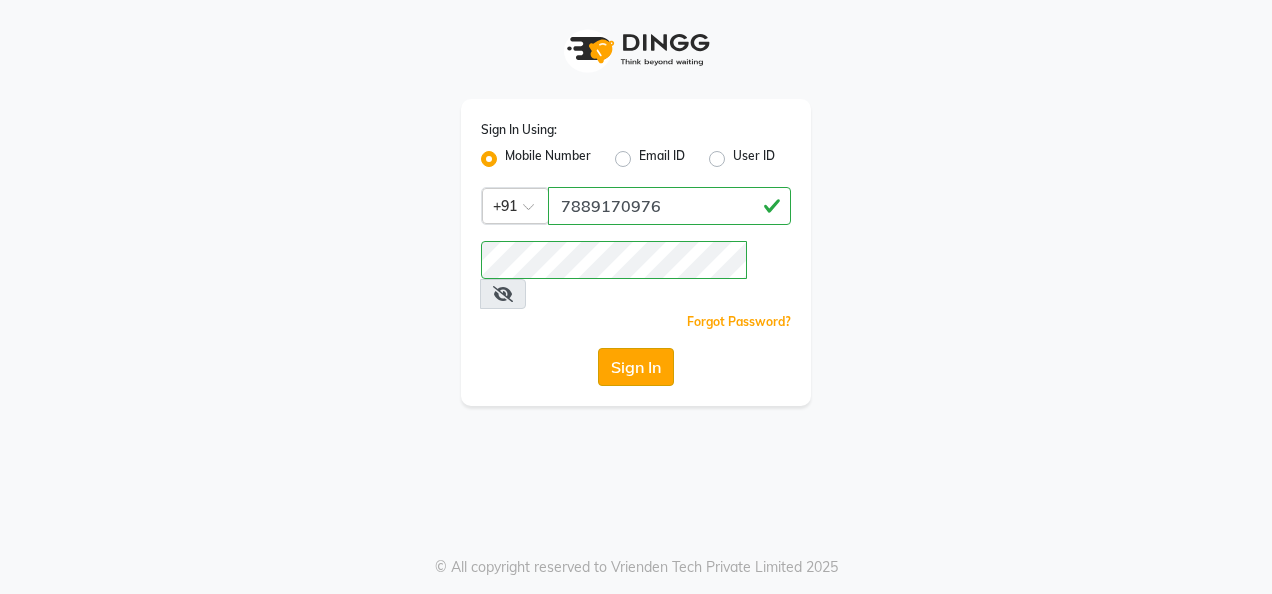 click on "Sign In" 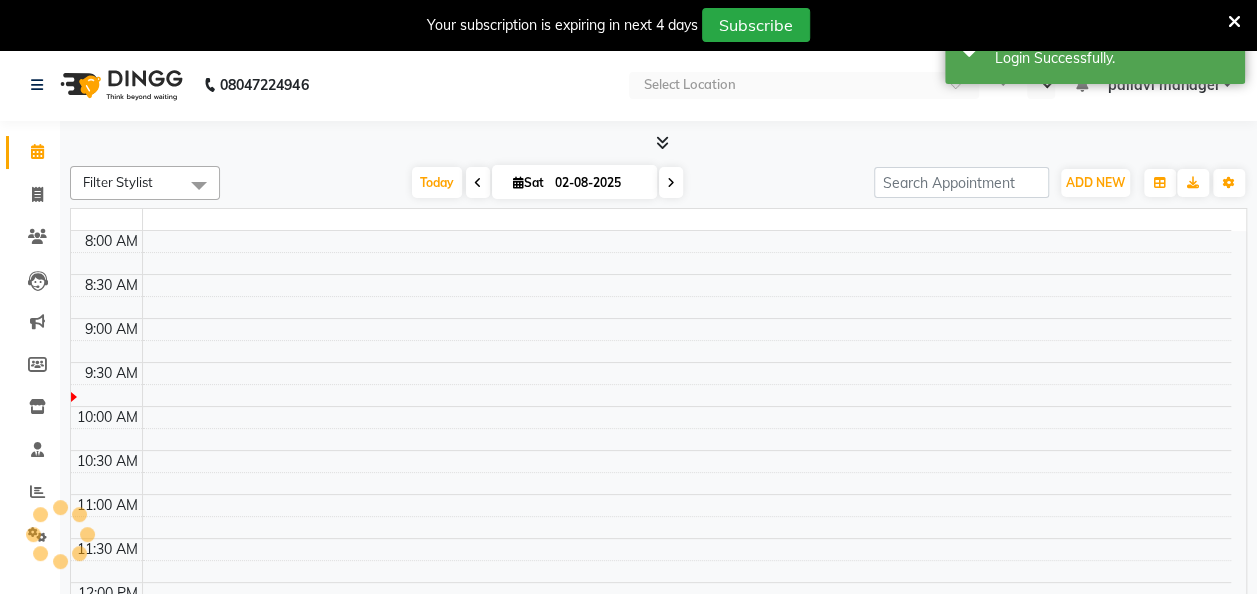 select on "en" 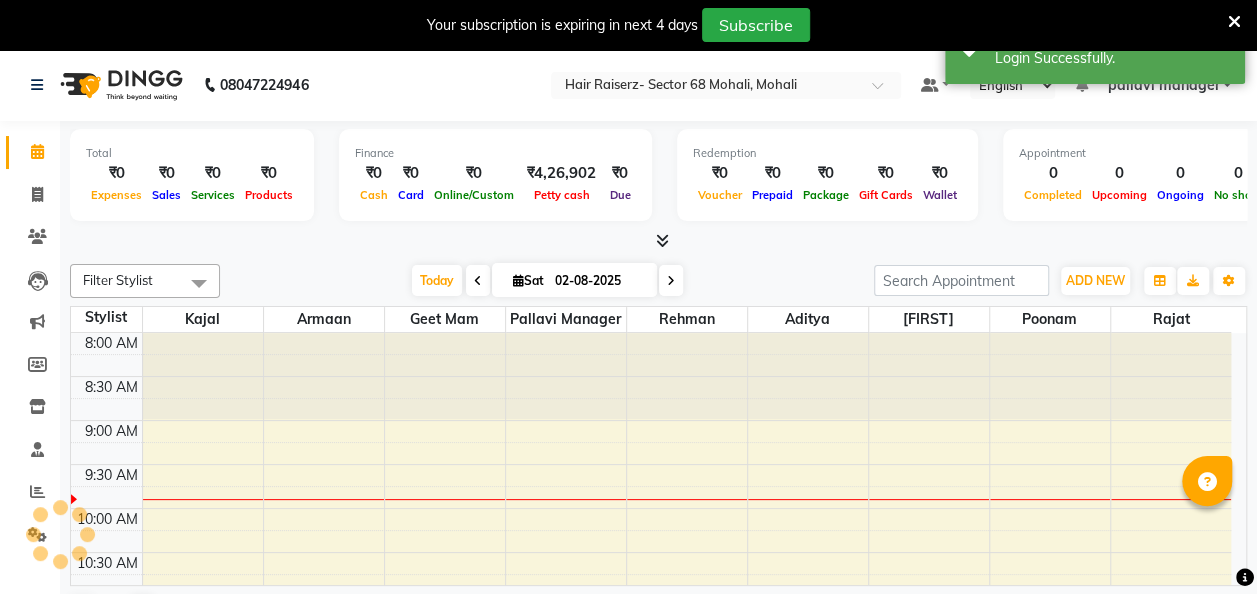 scroll, scrollTop: 0, scrollLeft: 0, axis: both 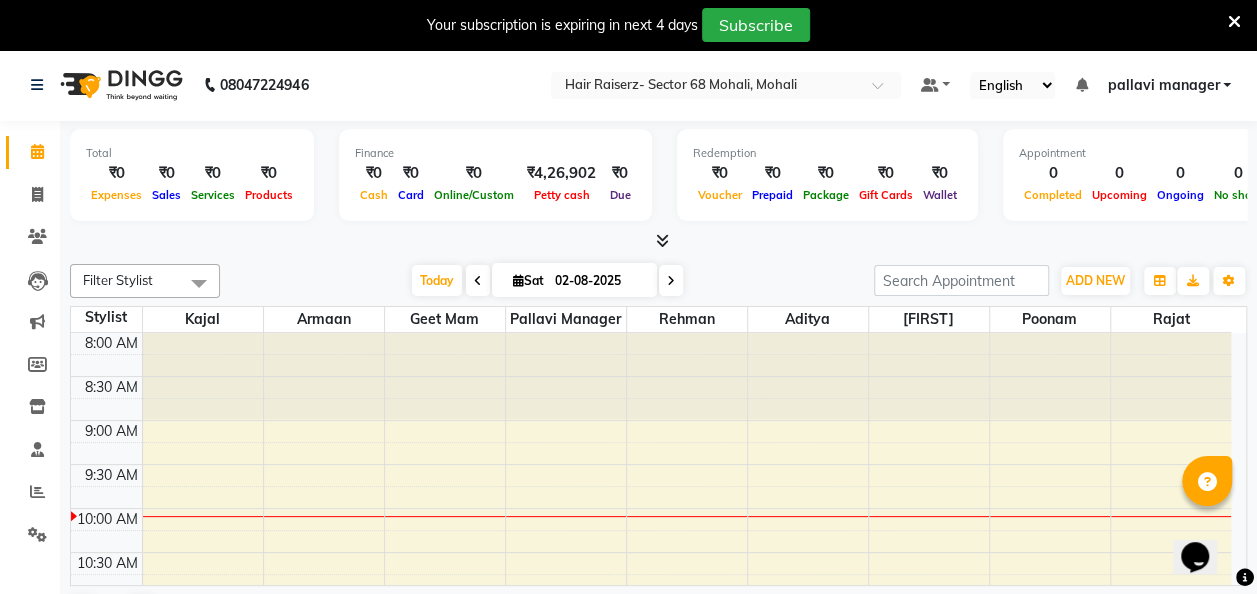 click on "8:00 AM" at bounding box center [111, 343] 